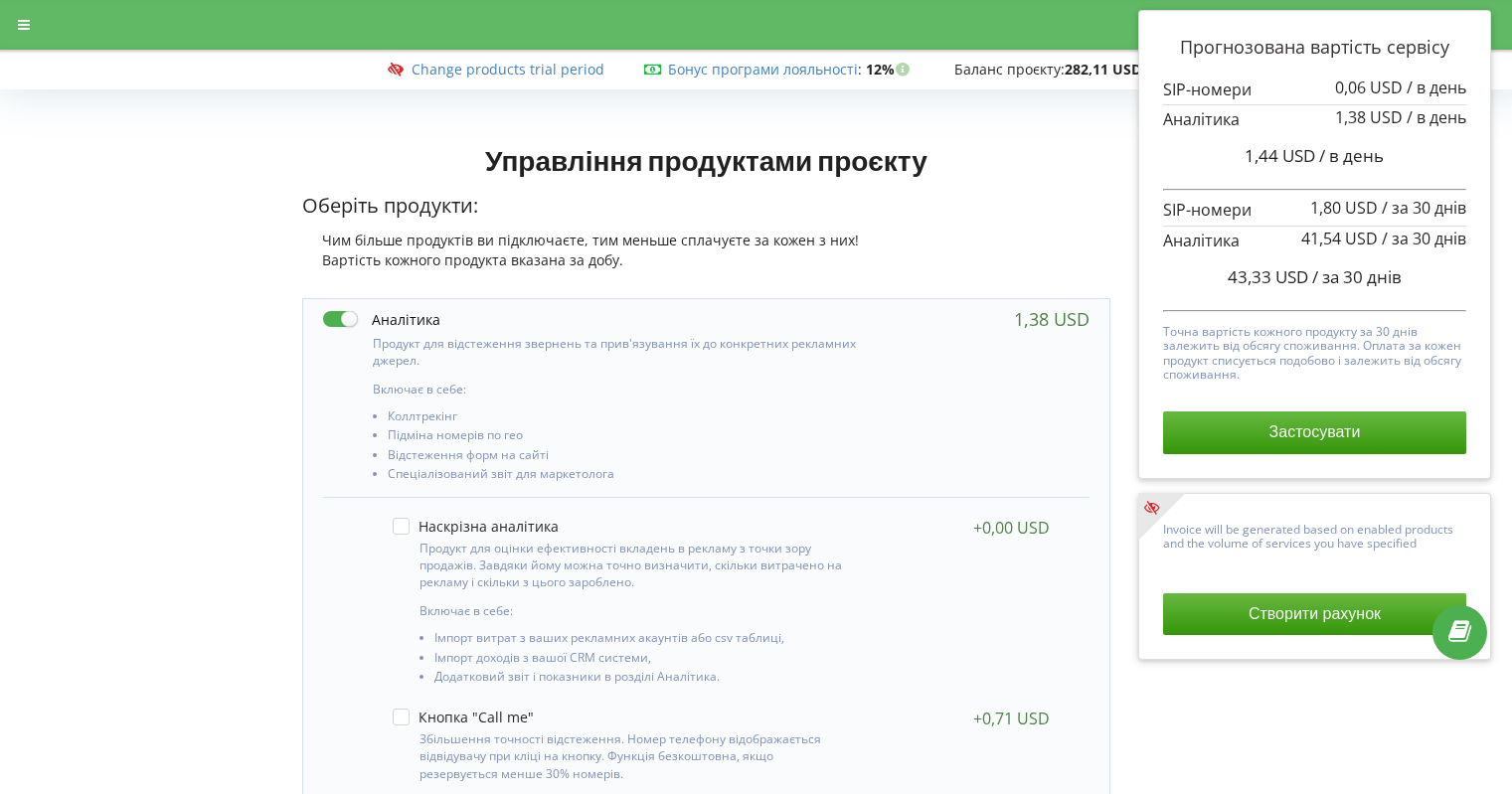 scroll, scrollTop: 992, scrollLeft: 0, axis: vertical 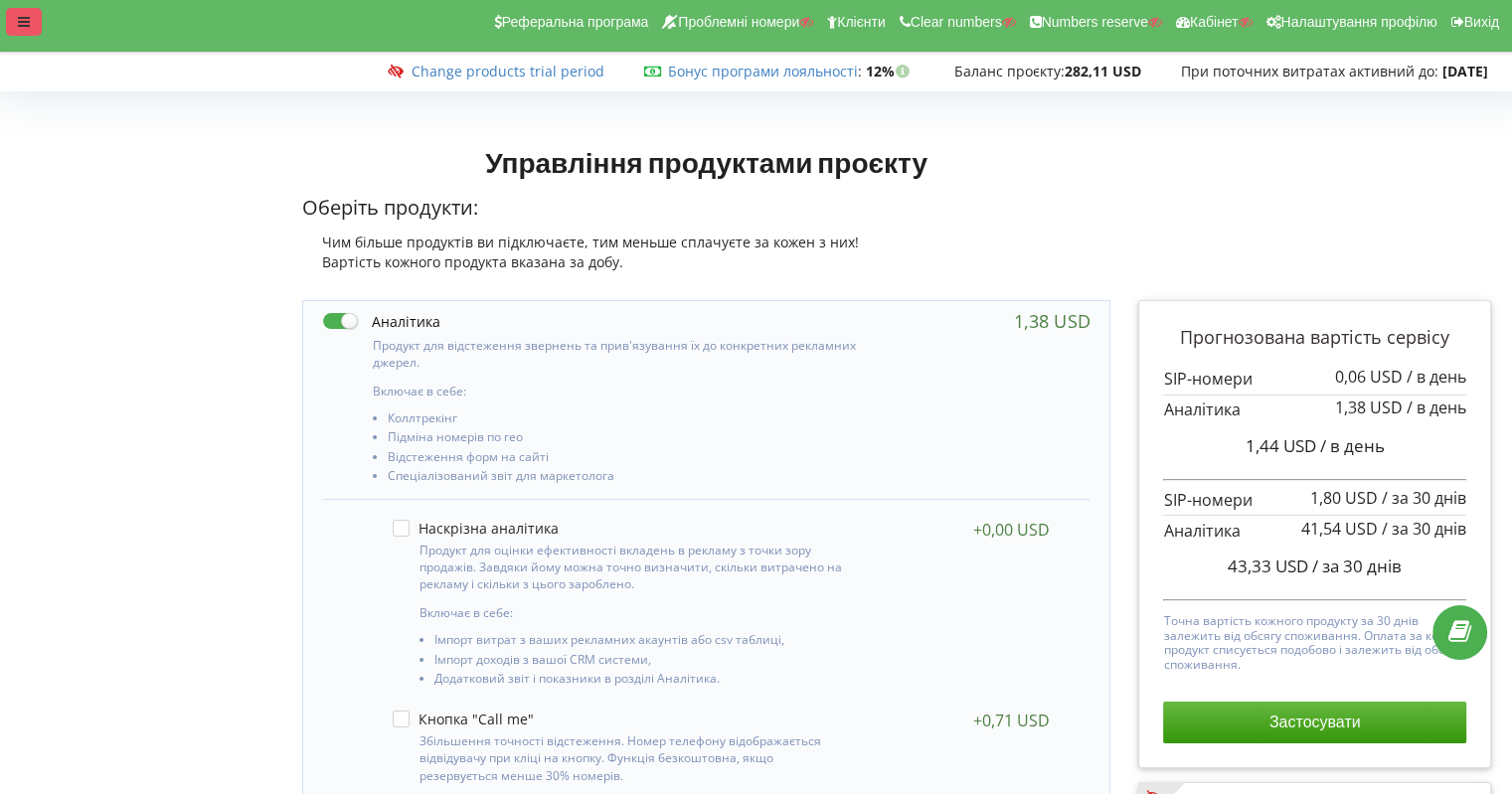 click at bounding box center [24, 22] 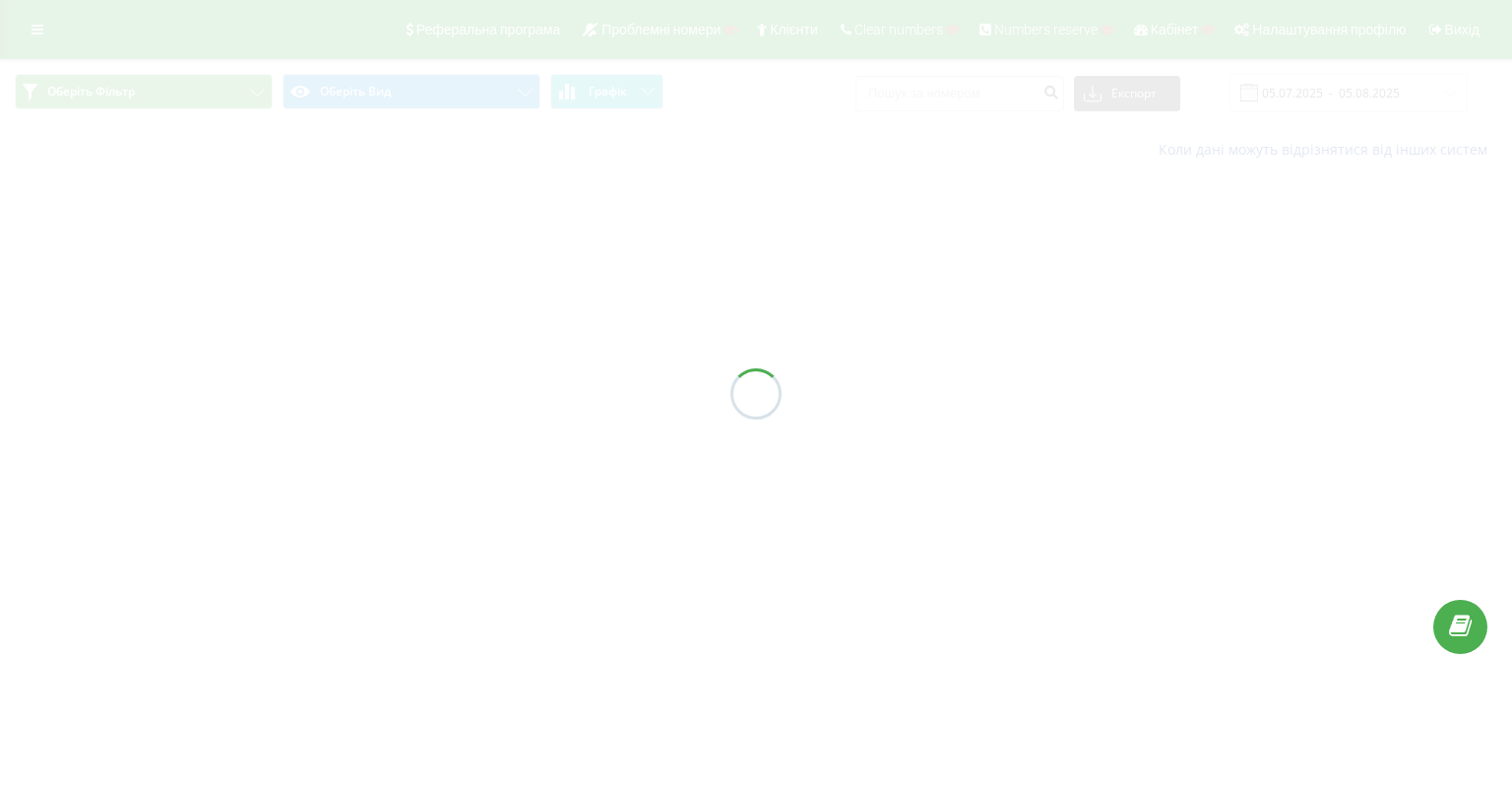 scroll, scrollTop: 0, scrollLeft: 0, axis: both 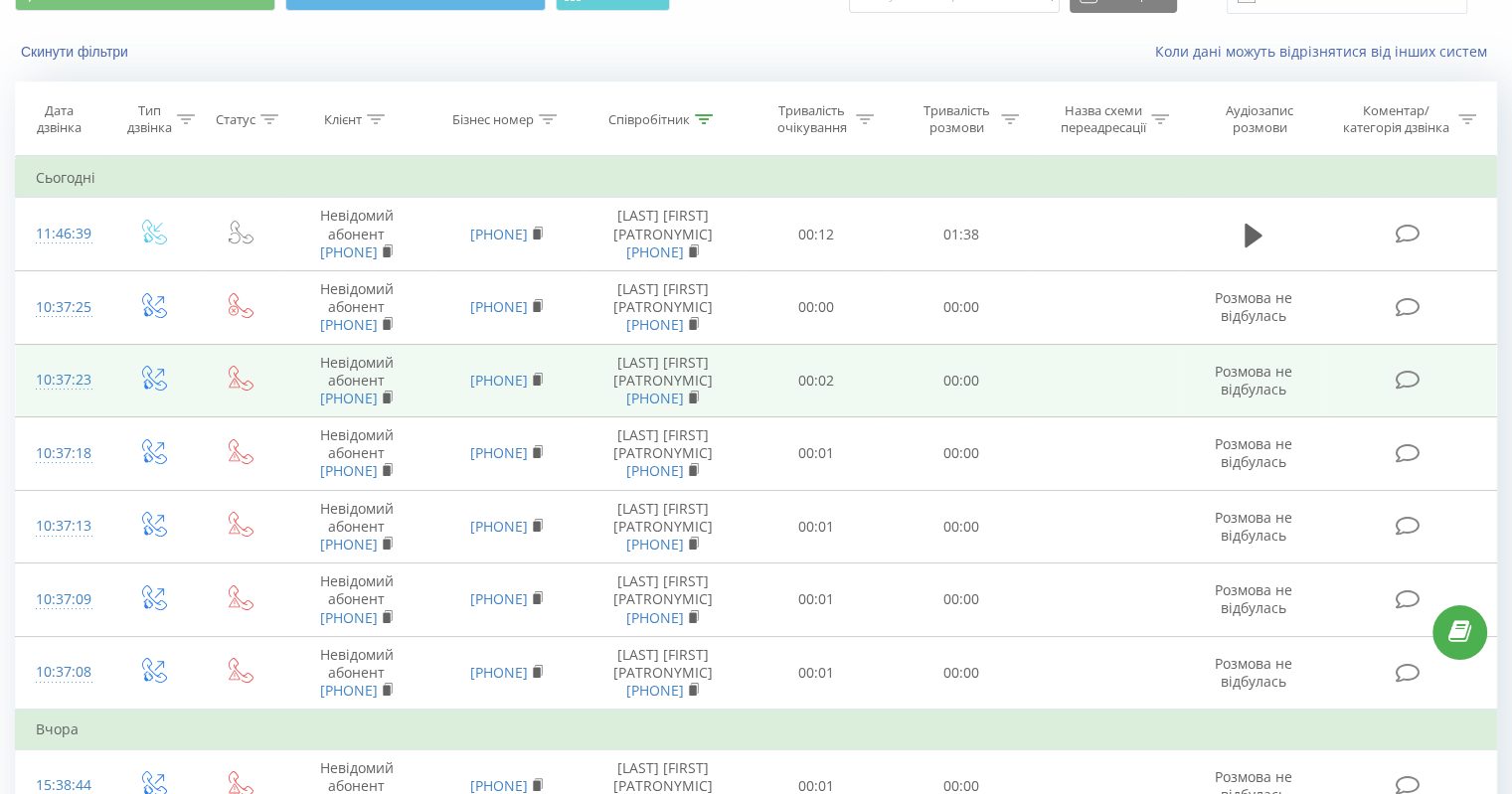 click on "10:37:23" at bounding box center (62, 381) 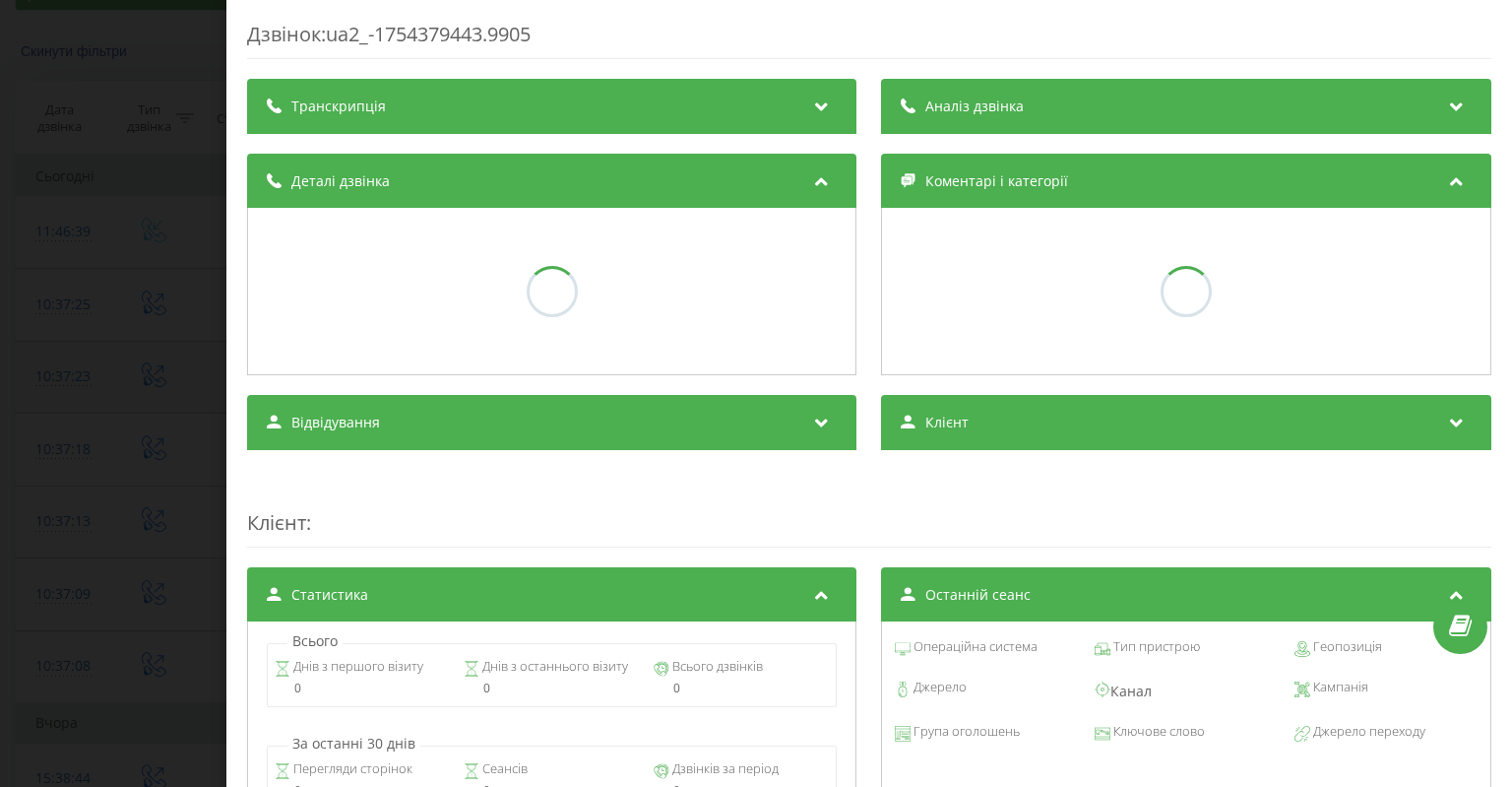 click on "Дзвінок :  ua2_-1754379443.9905 Транскрипція Аналіз дзвінка Деталі дзвінка Коментарі і категорії Відвідування Клієнт Клієнт :  Статистика Всього Днів з першого візиту 0 Днів з останнього візиту 0 Всього дзвінків 0 За останні 30 днів Перегляди сторінок 0 Сеансів 0 Дзвінків за період 0 Останній сеанс Операційна система Тип пристрою Геопозиція Джерело Канал Кампанія Група оголошень Ключове слово Джерело переходу Топ 5 сторінок за останні 30 днів Дані відсутні Сеанси відвідувачів Дані відсутні" at bounding box center [756, 393] 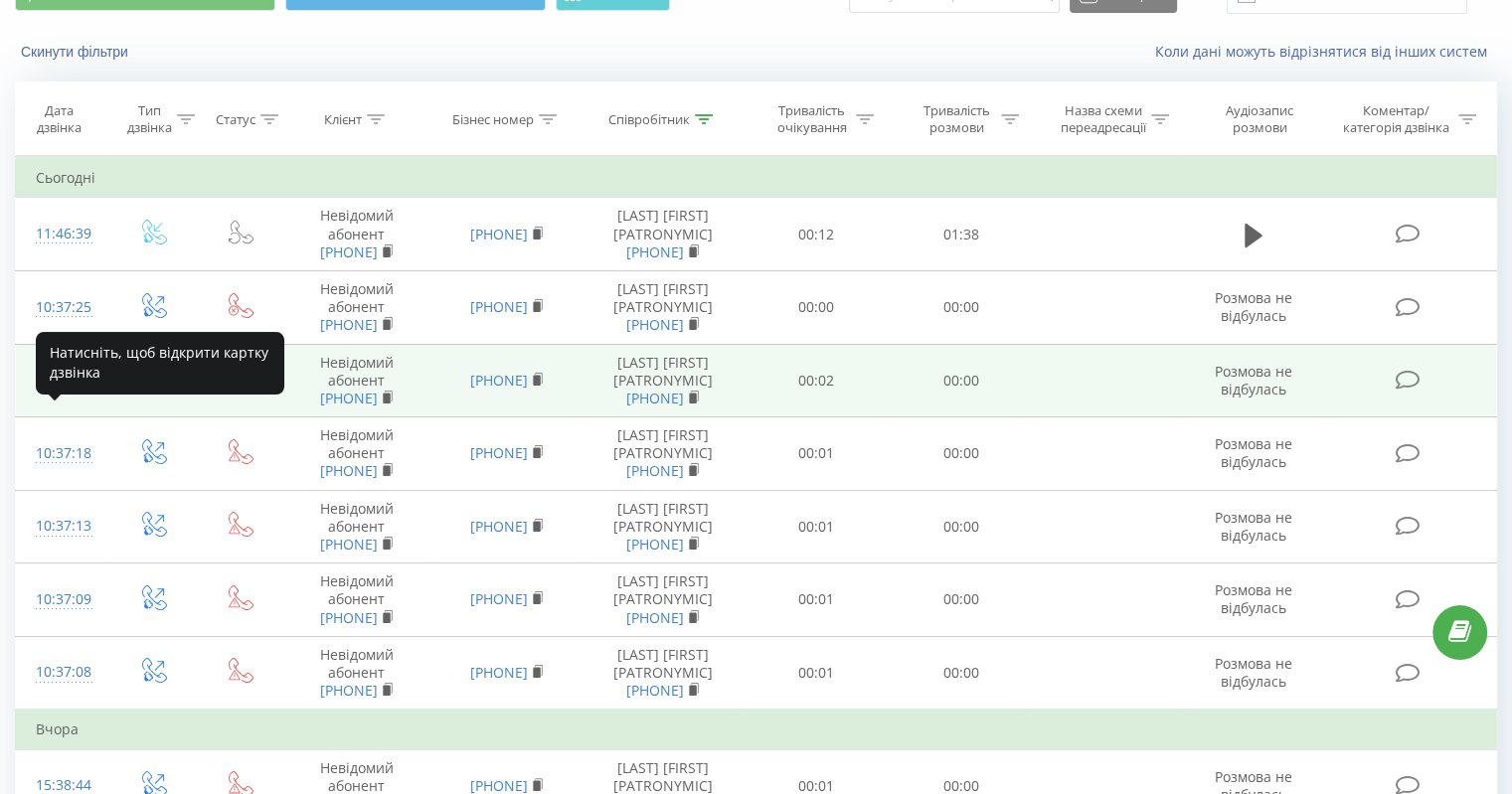click on "10:37:23" at bounding box center [62, 380] 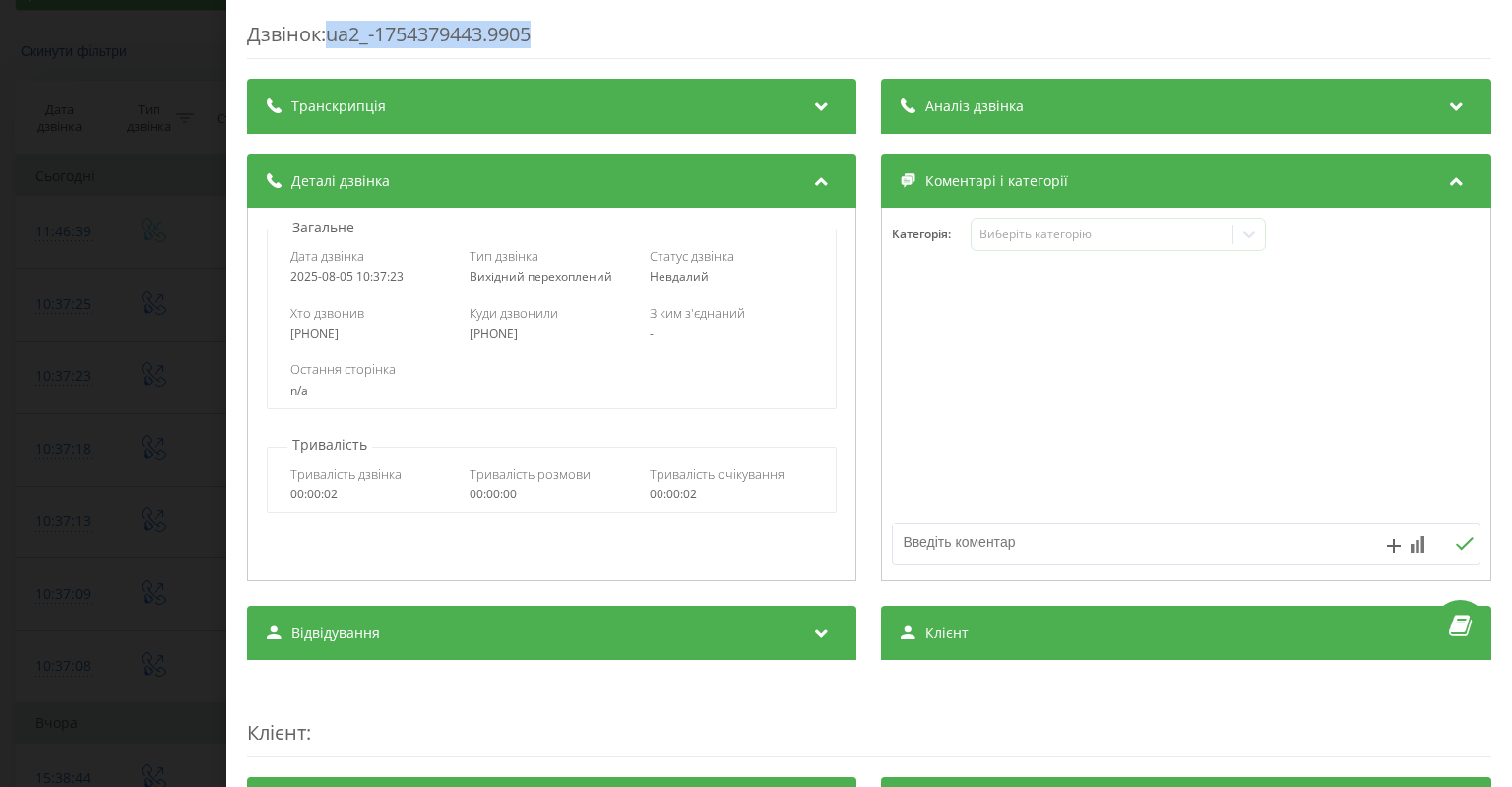 drag, startPoint x: 551, startPoint y: 34, endPoint x: 335, endPoint y: 39, distance: 216.05786 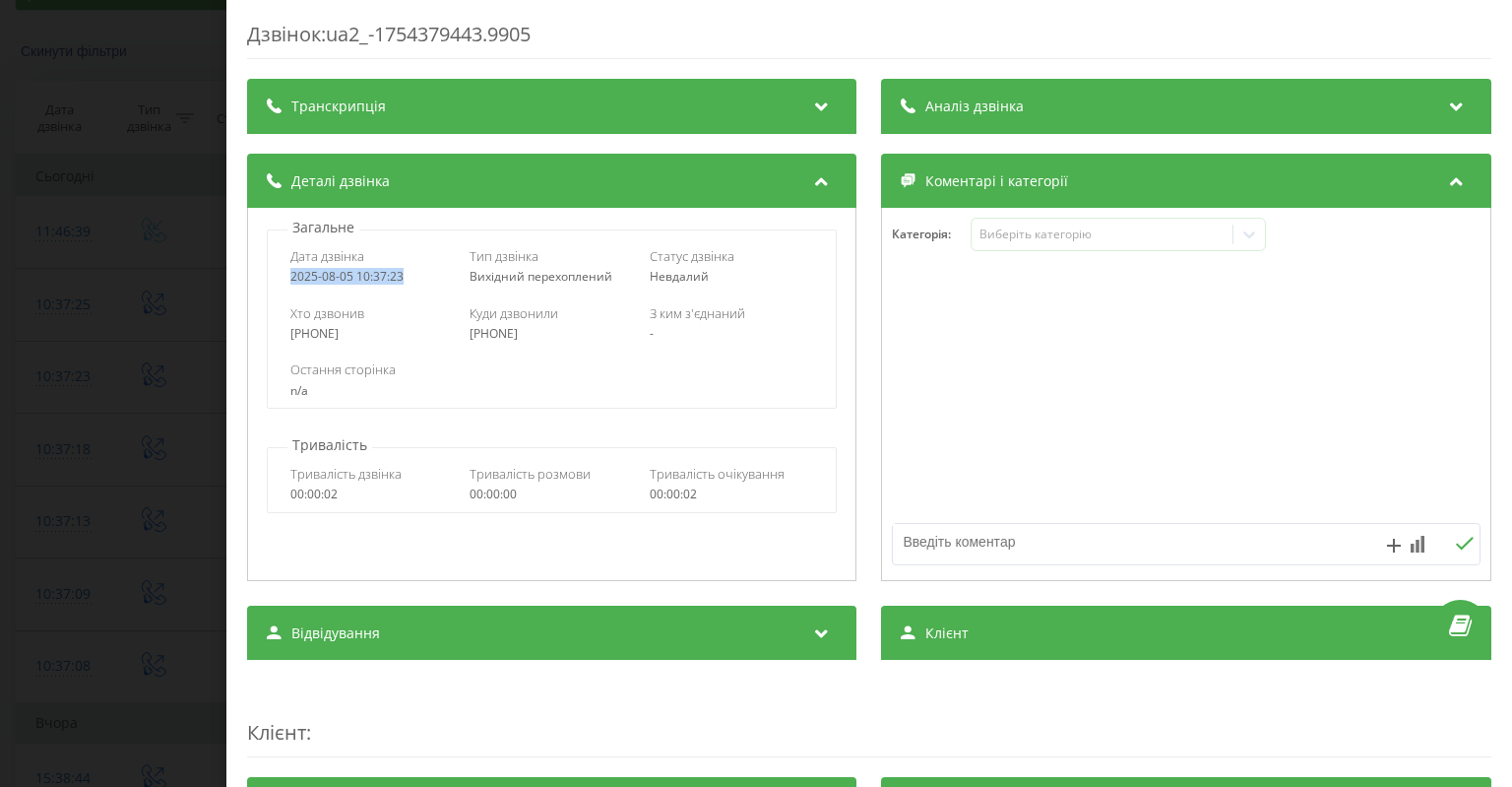 drag, startPoint x: 409, startPoint y: 275, endPoint x: 291, endPoint y: 279, distance: 118.06778 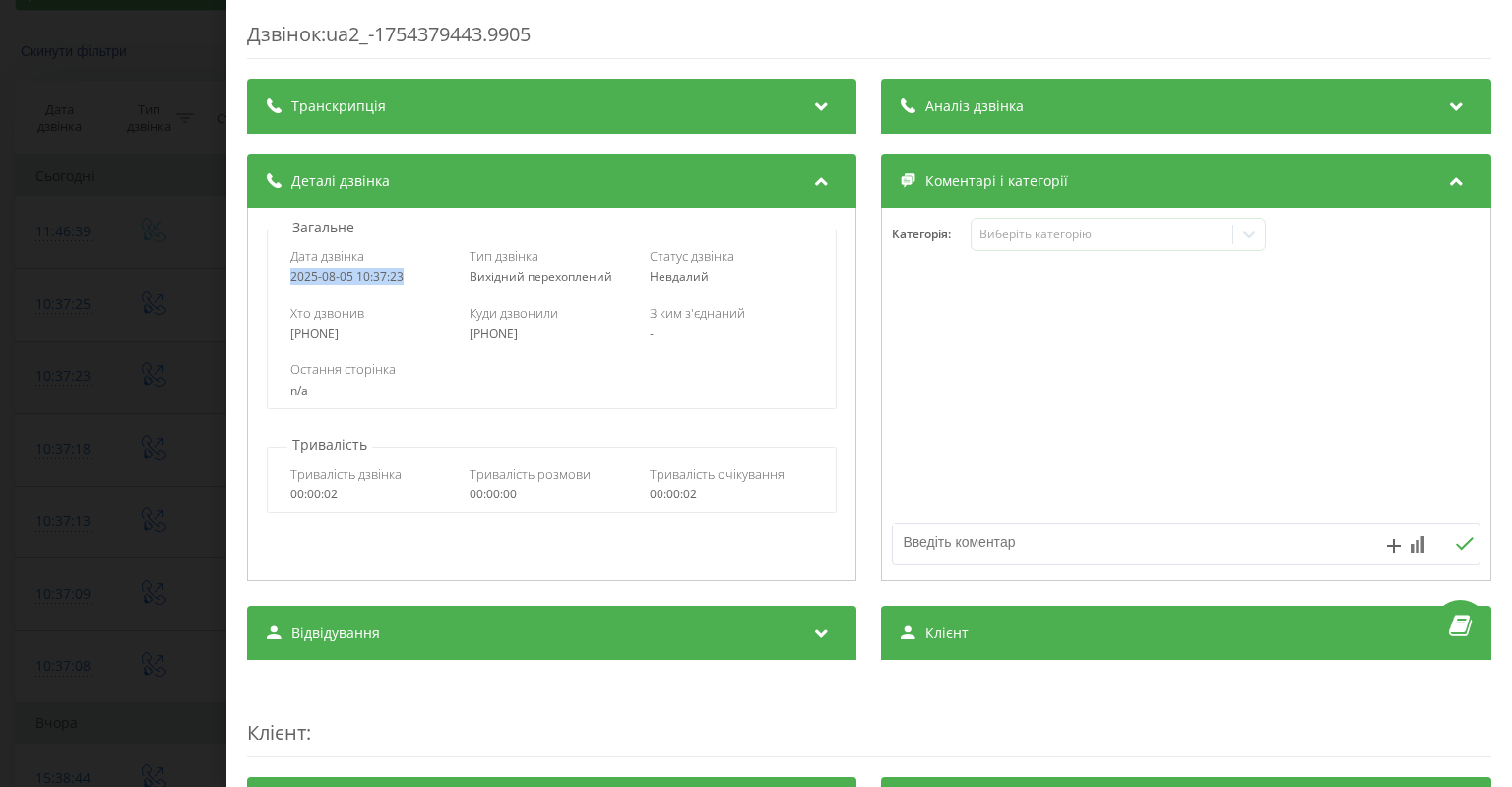 click on "Дзвінок :  ua2_-1754379443.9905 Транскрипція Для AI-аналізу майбутніх дзвінків  налаштуйте та активуйте профіль на сторінці . Якщо профіль вже є і дзвінок відповідає його умовам, оновіть сторінку через 10 хвилин - AI аналізує поточний дзвінок. Аналіз дзвінка Для AI-аналізу майбутніх дзвінків  налаштуйте та активуйте профіль на сторінці . Якщо профіль вже є і дзвінок відповідає його умовам, оновіть сторінку через 10 хвилин - AI аналізує поточний дзвінок. Деталі дзвінка Загальне Дата дзвінка 2025-08-05 10:37:23 Тип дзвінка Вихідний перехоплений Статус дзвінка Невдалий Хто дзвонив" at bounding box center [756, 393] 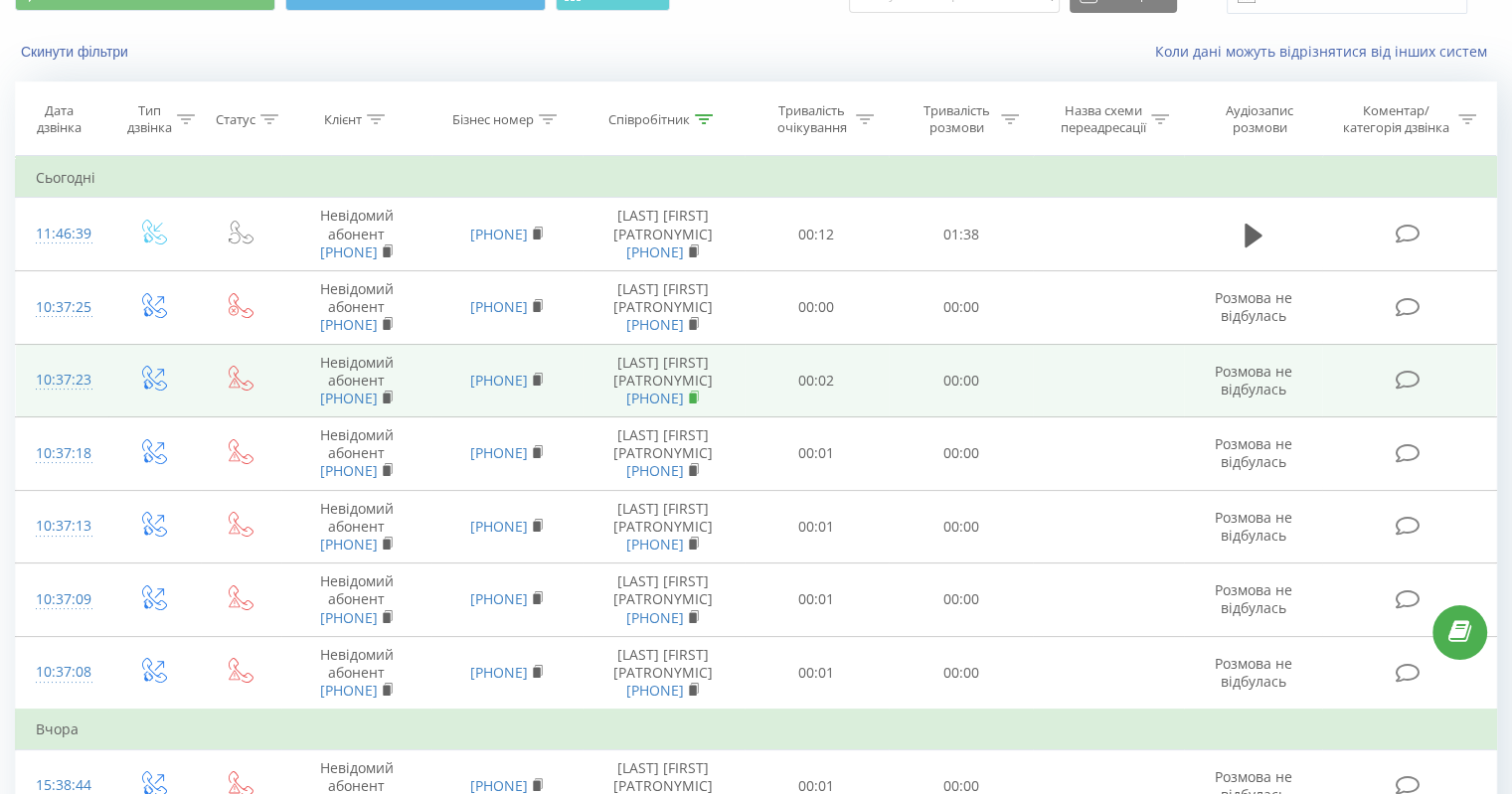 click at bounding box center [694, 397] 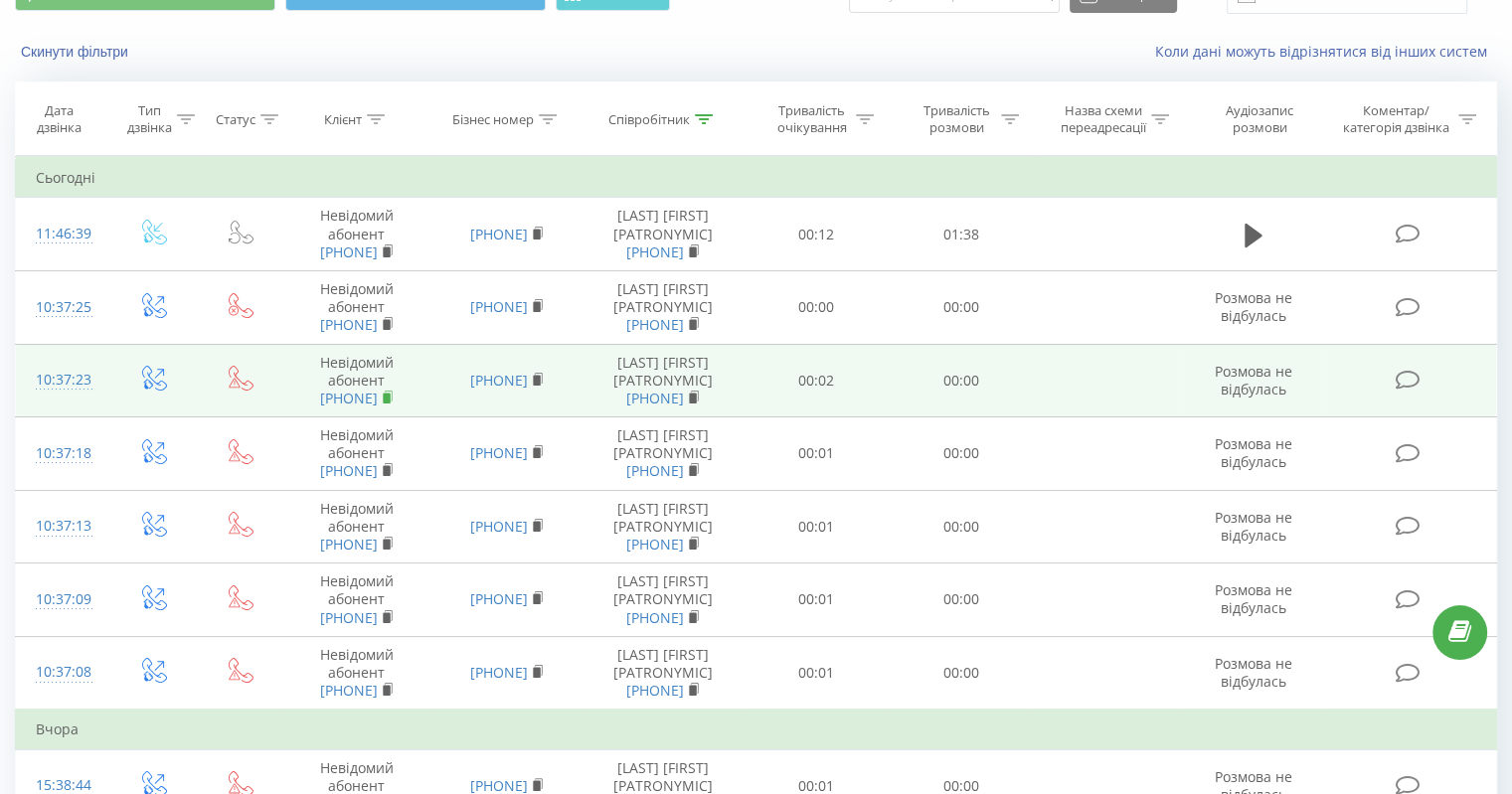click 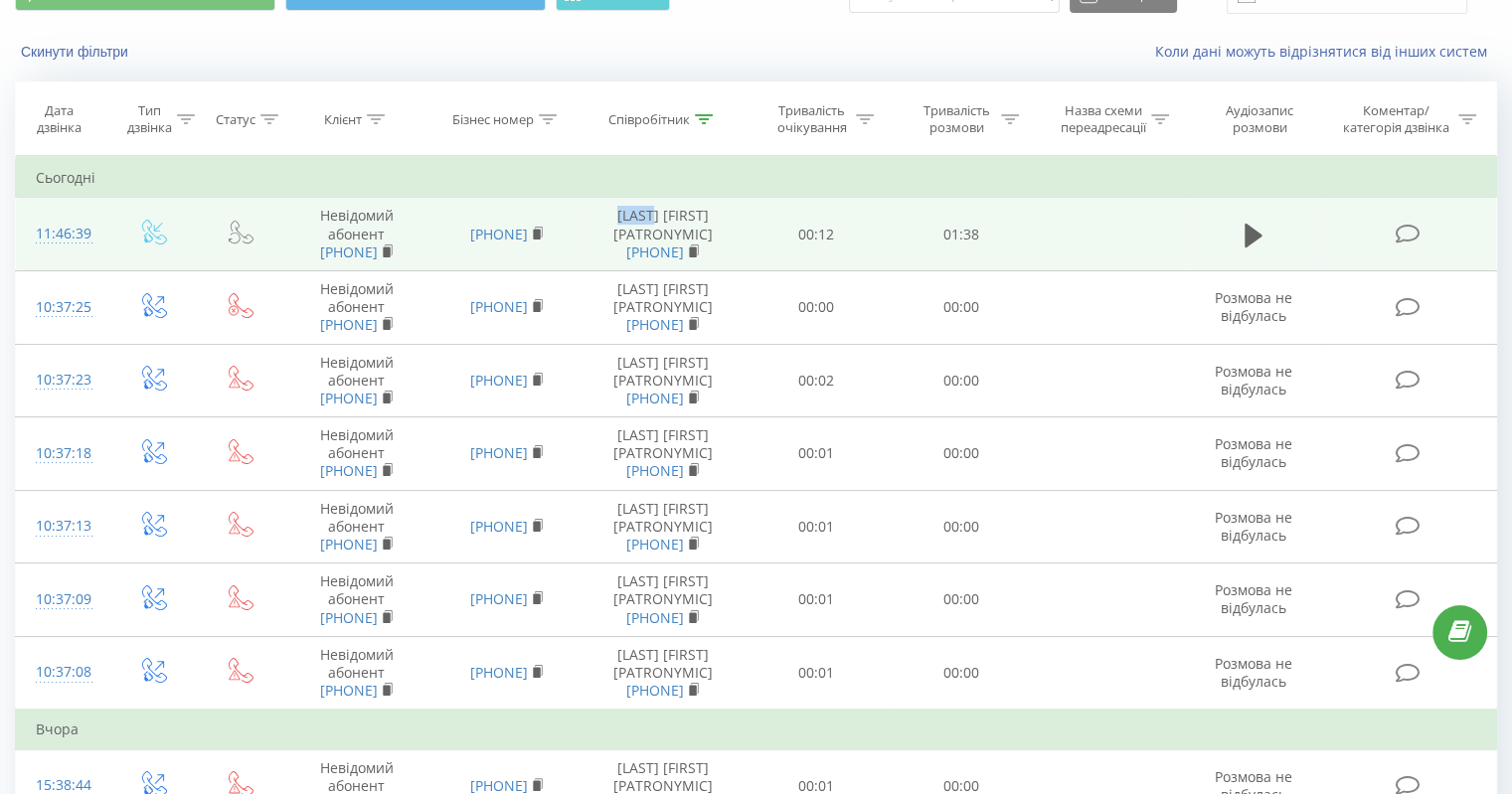 drag, startPoint x: 607, startPoint y: 229, endPoint x: 657, endPoint y: 230, distance: 50.01 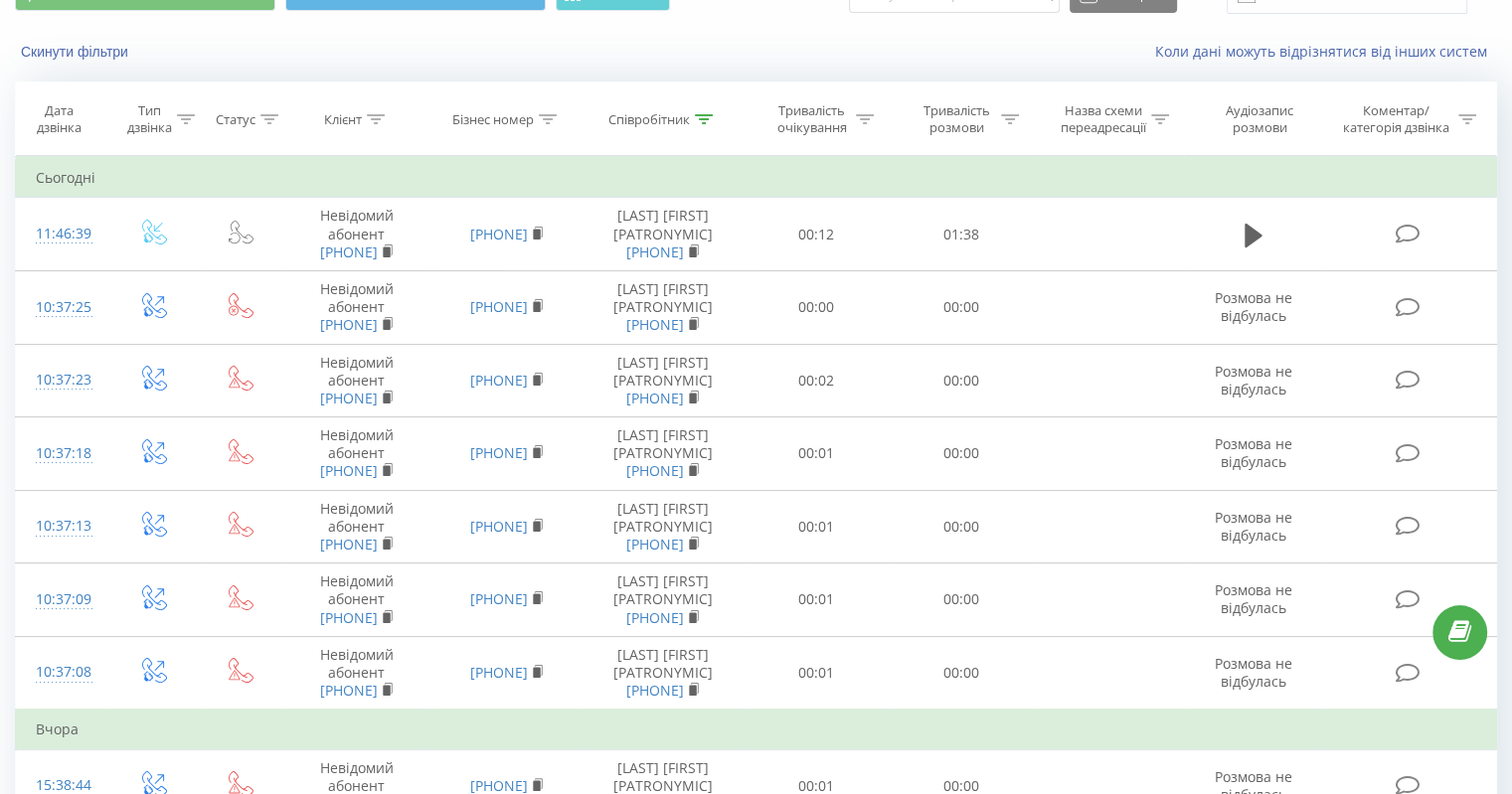 click 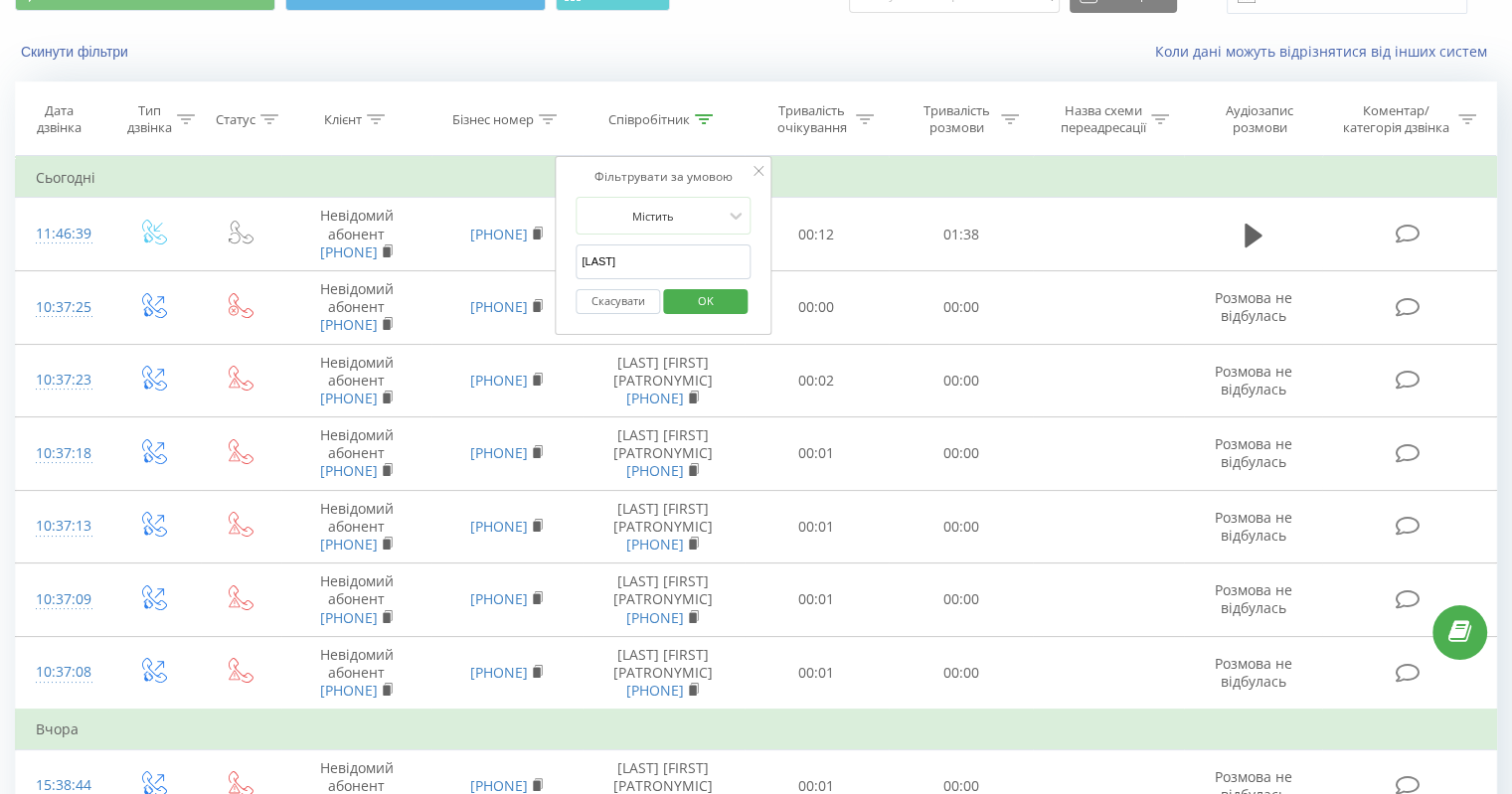 click on "Дидяк" at bounding box center [663, 261] 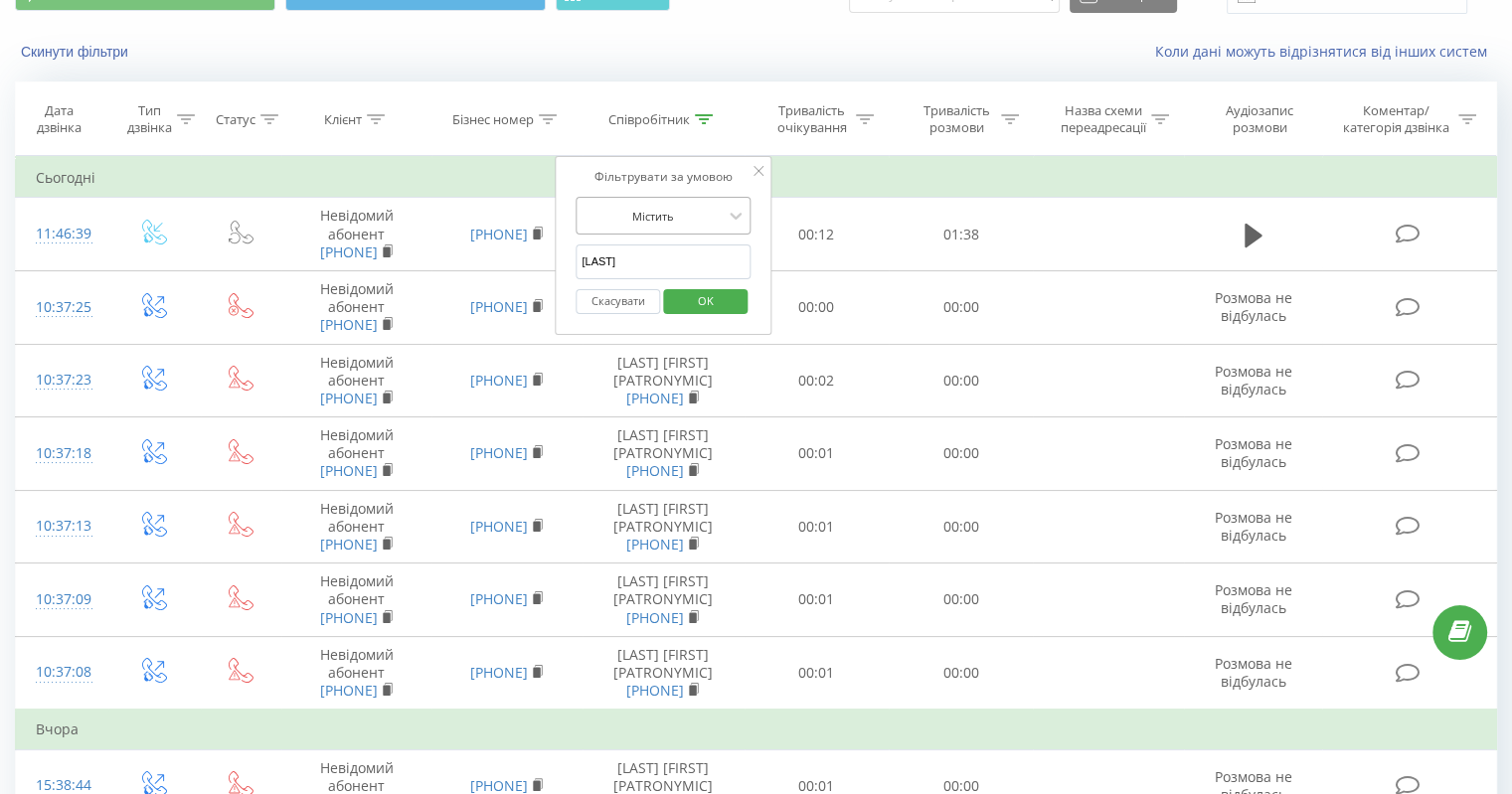 drag, startPoint x: 676, startPoint y: 177, endPoint x: 695, endPoint y: 203, distance: 32.202484 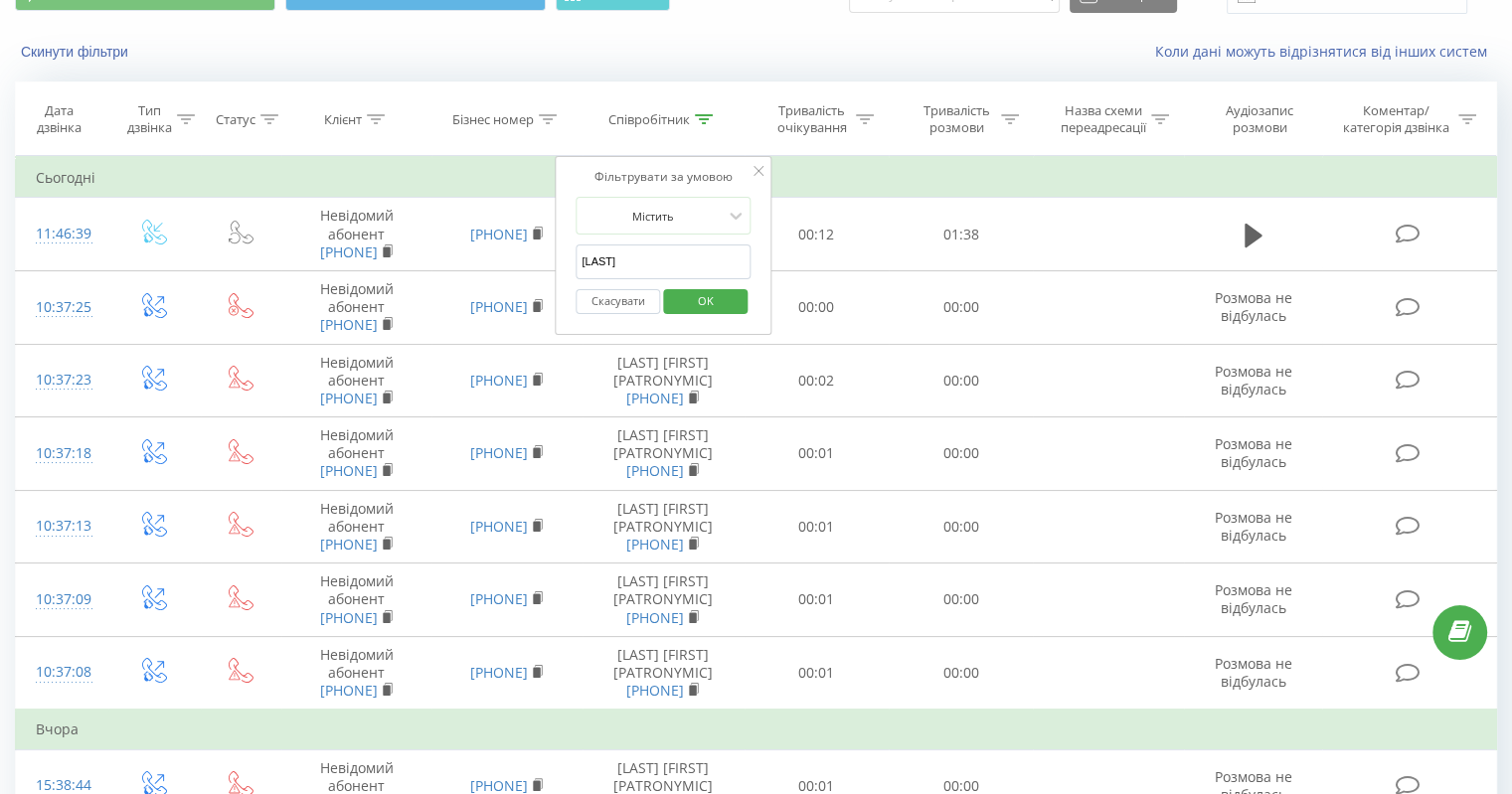 click on "OK" at bounding box center [706, 300] 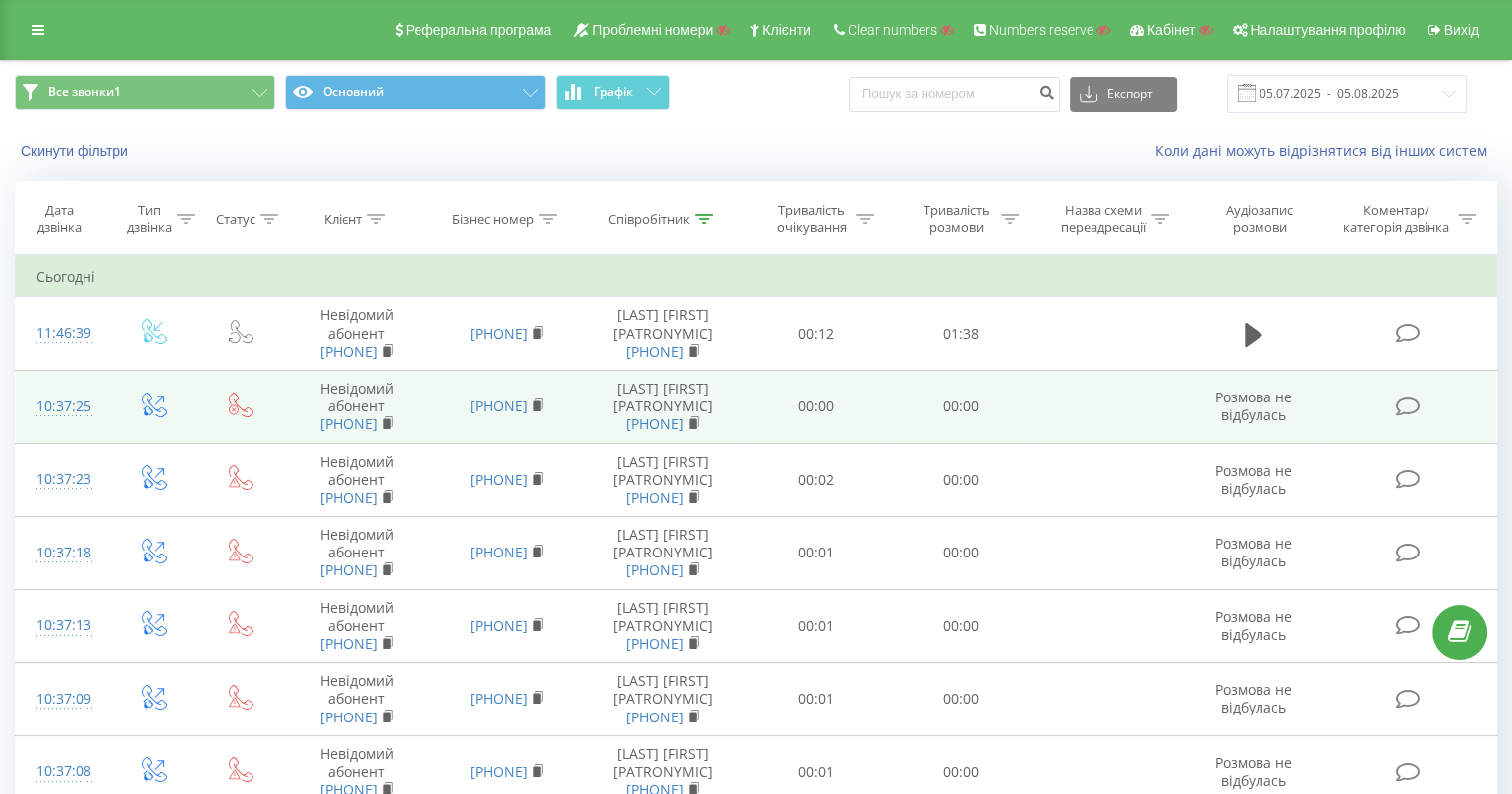 scroll, scrollTop: 199, scrollLeft: 0, axis: vertical 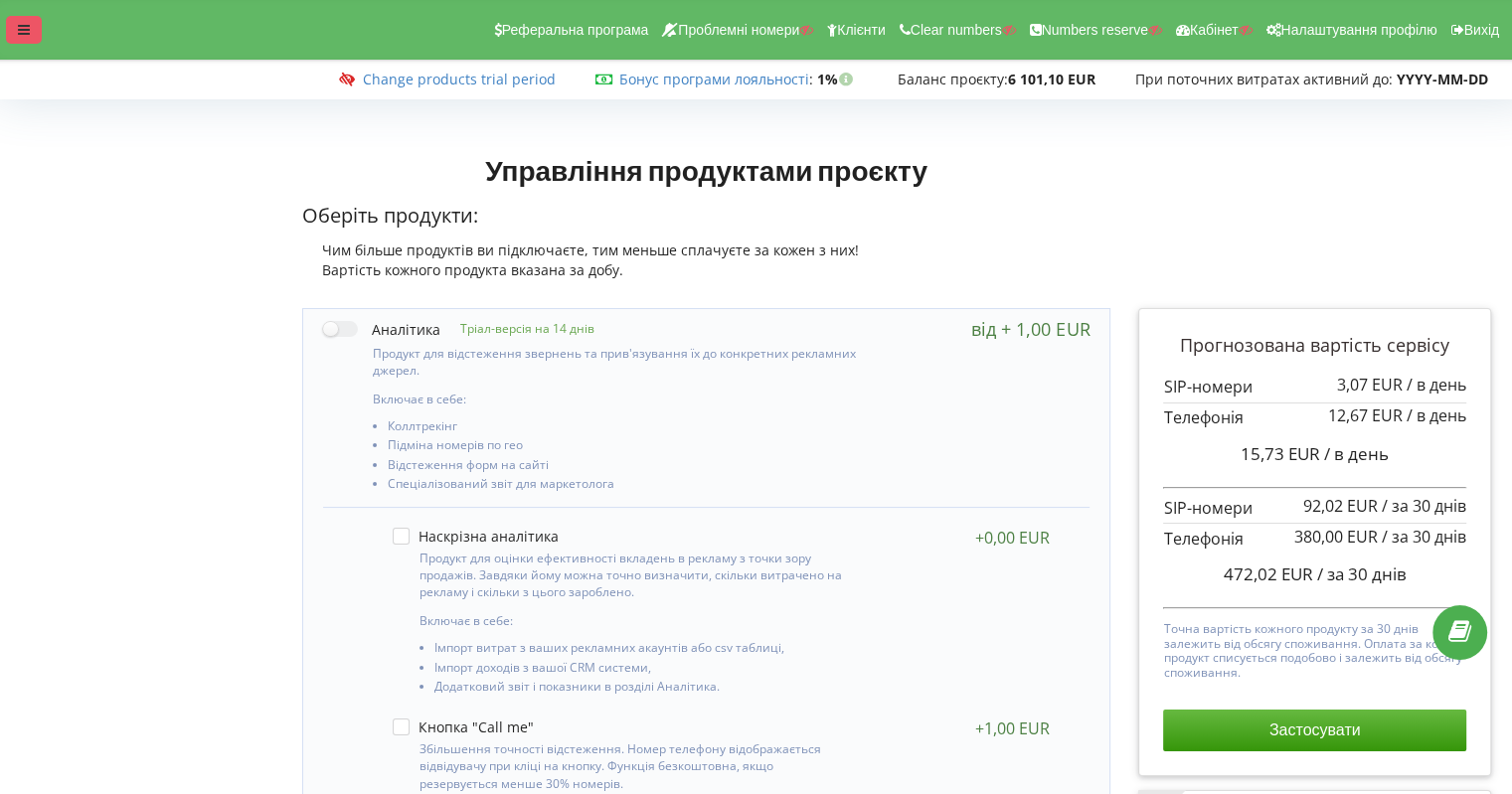 click at bounding box center [24, 30] 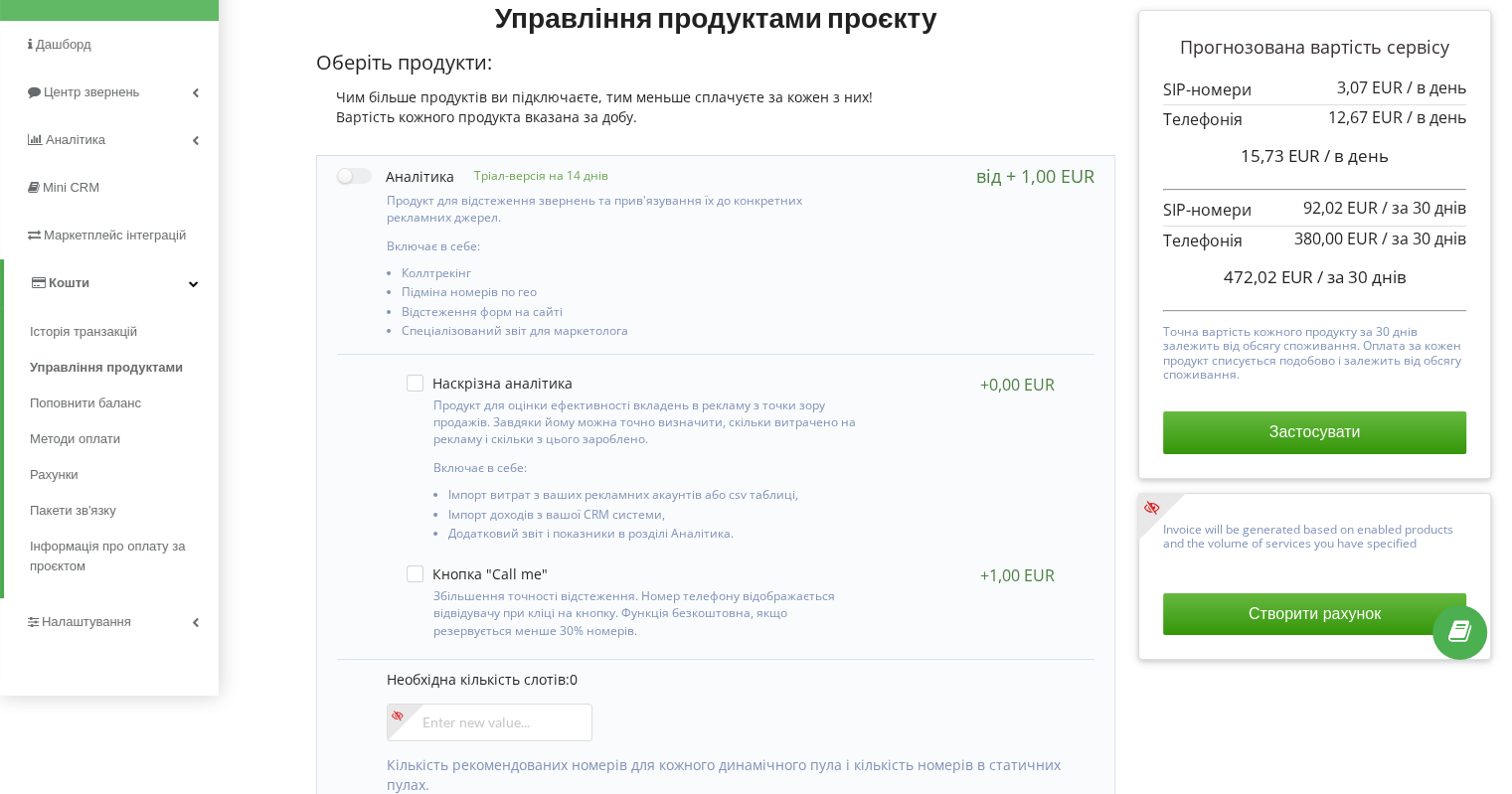 scroll, scrollTop: 298, scrollLeft: 0, axis: vertical 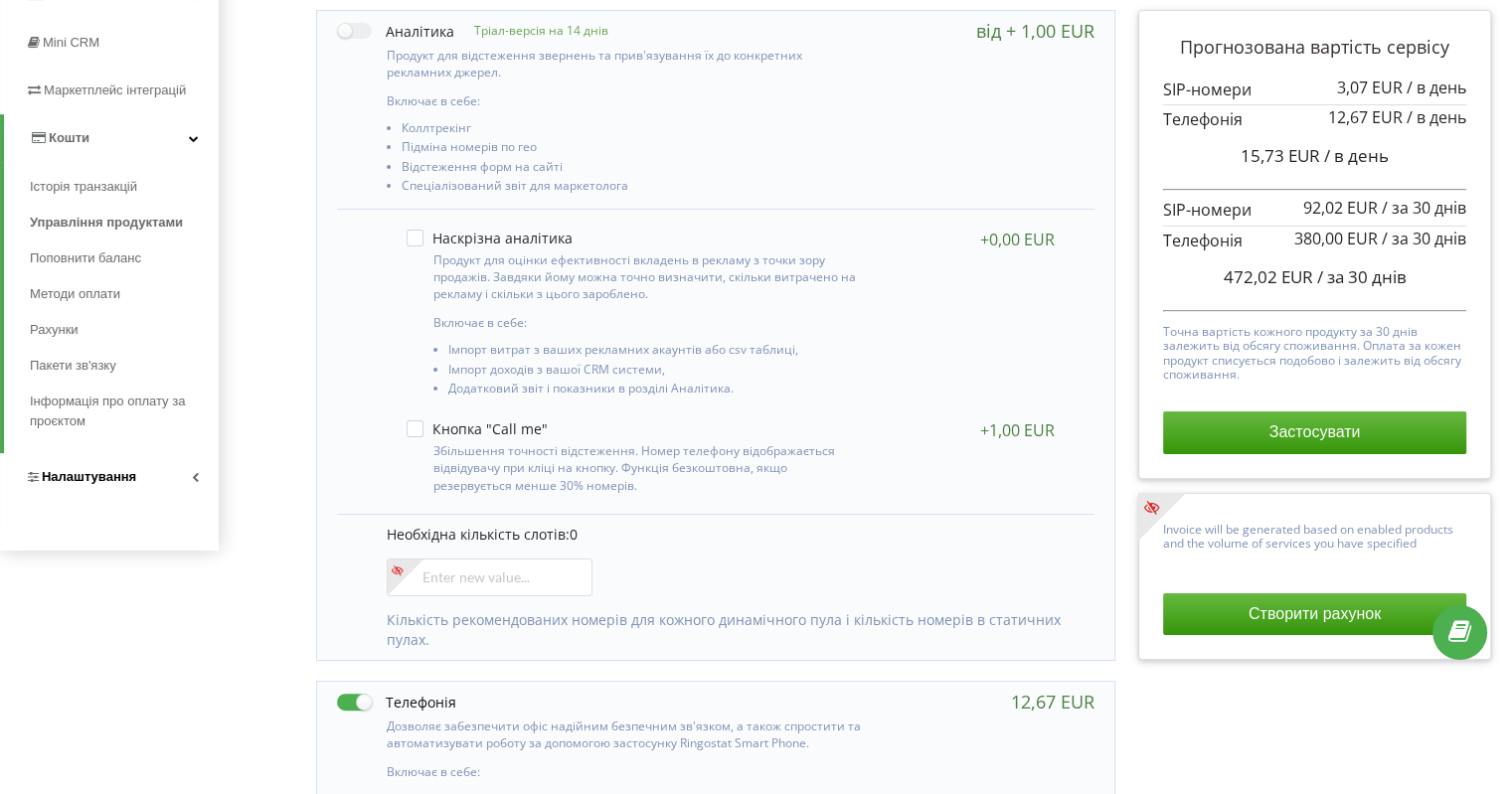 click on "Налаштування" at bounding box center (81, 477) 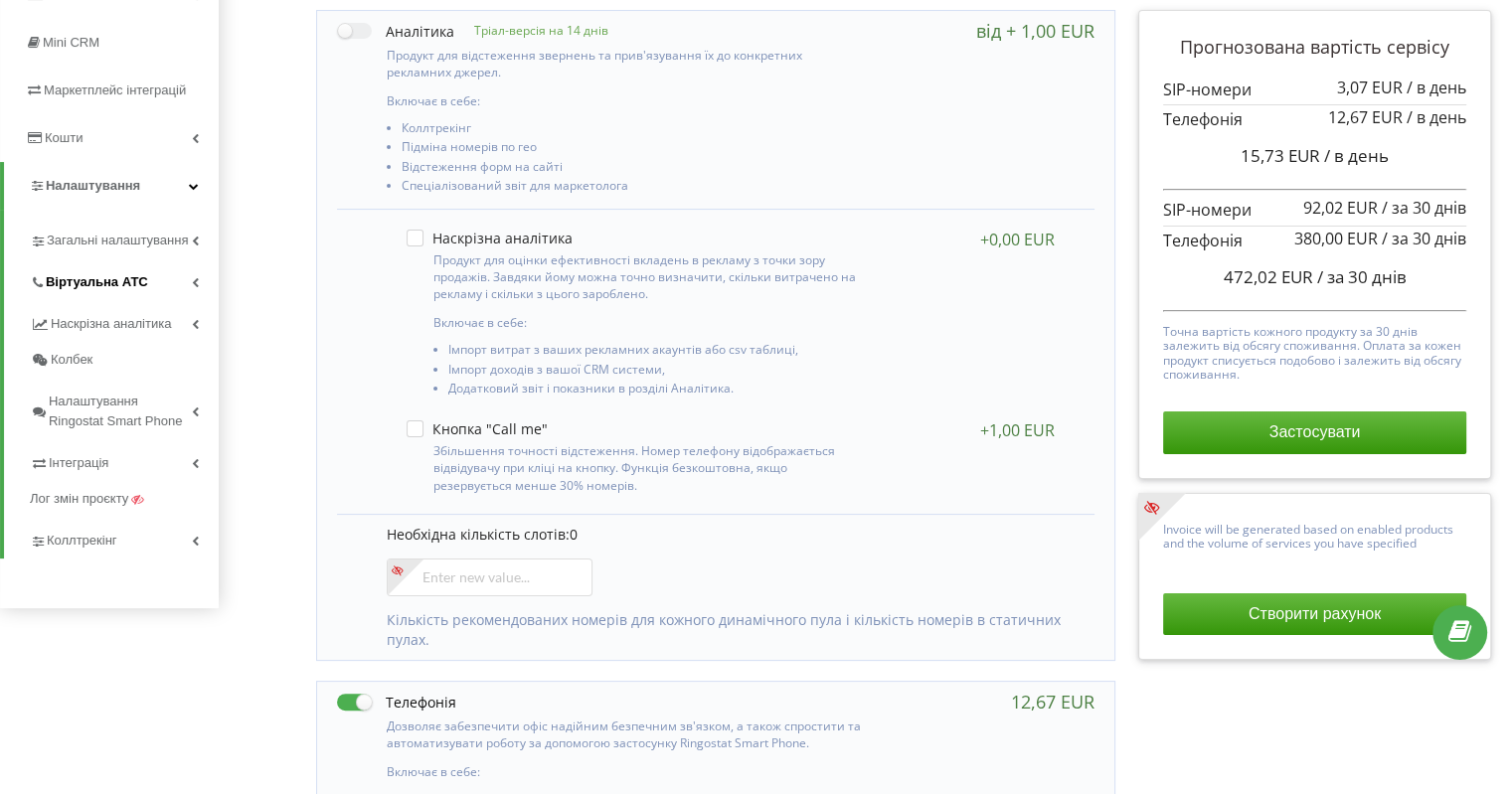 click on "Віртуальна АТС" at bounding box center (96, 282) 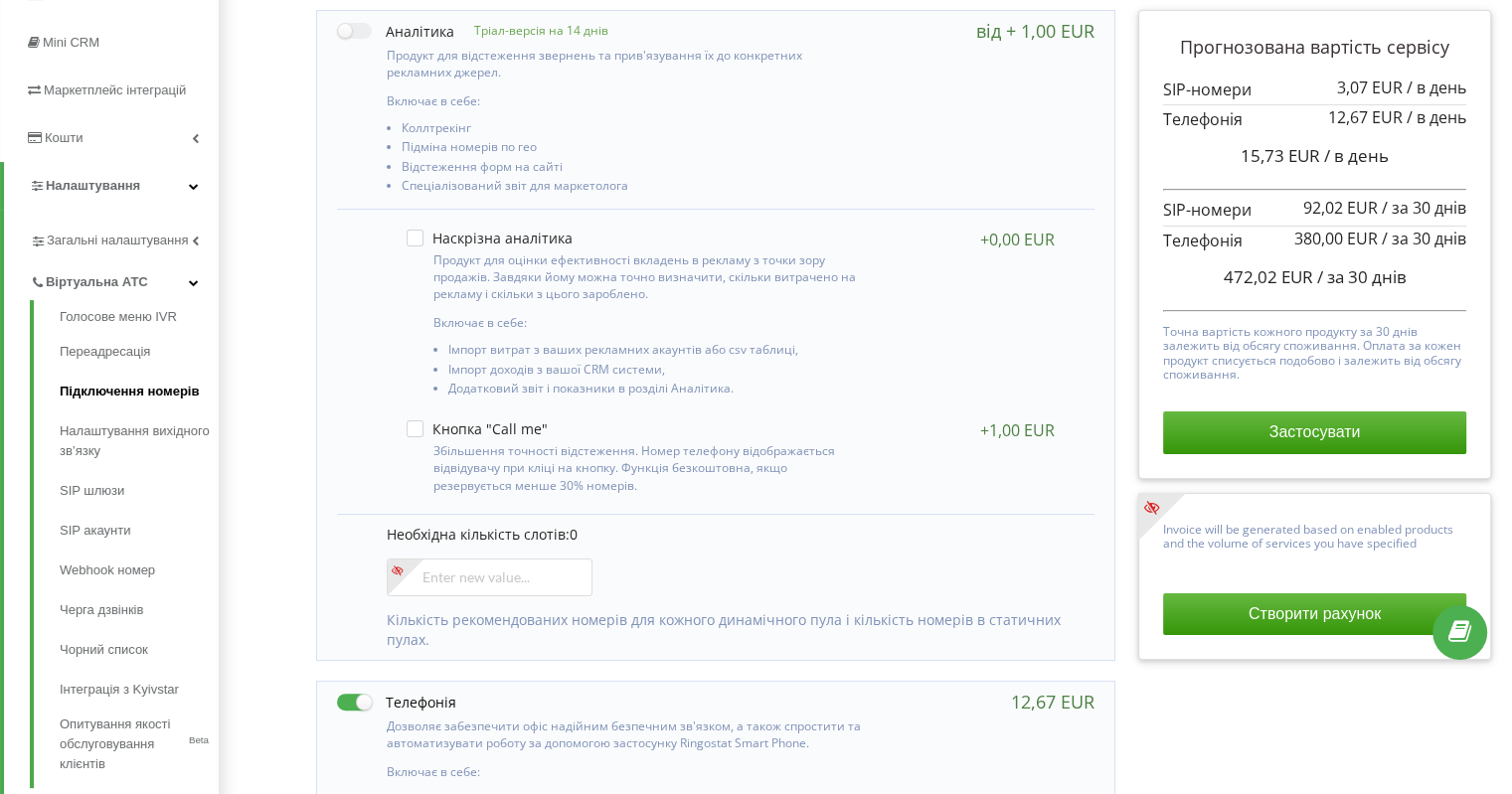 click on "Підключення номерів" at bounding box center [139, 392] 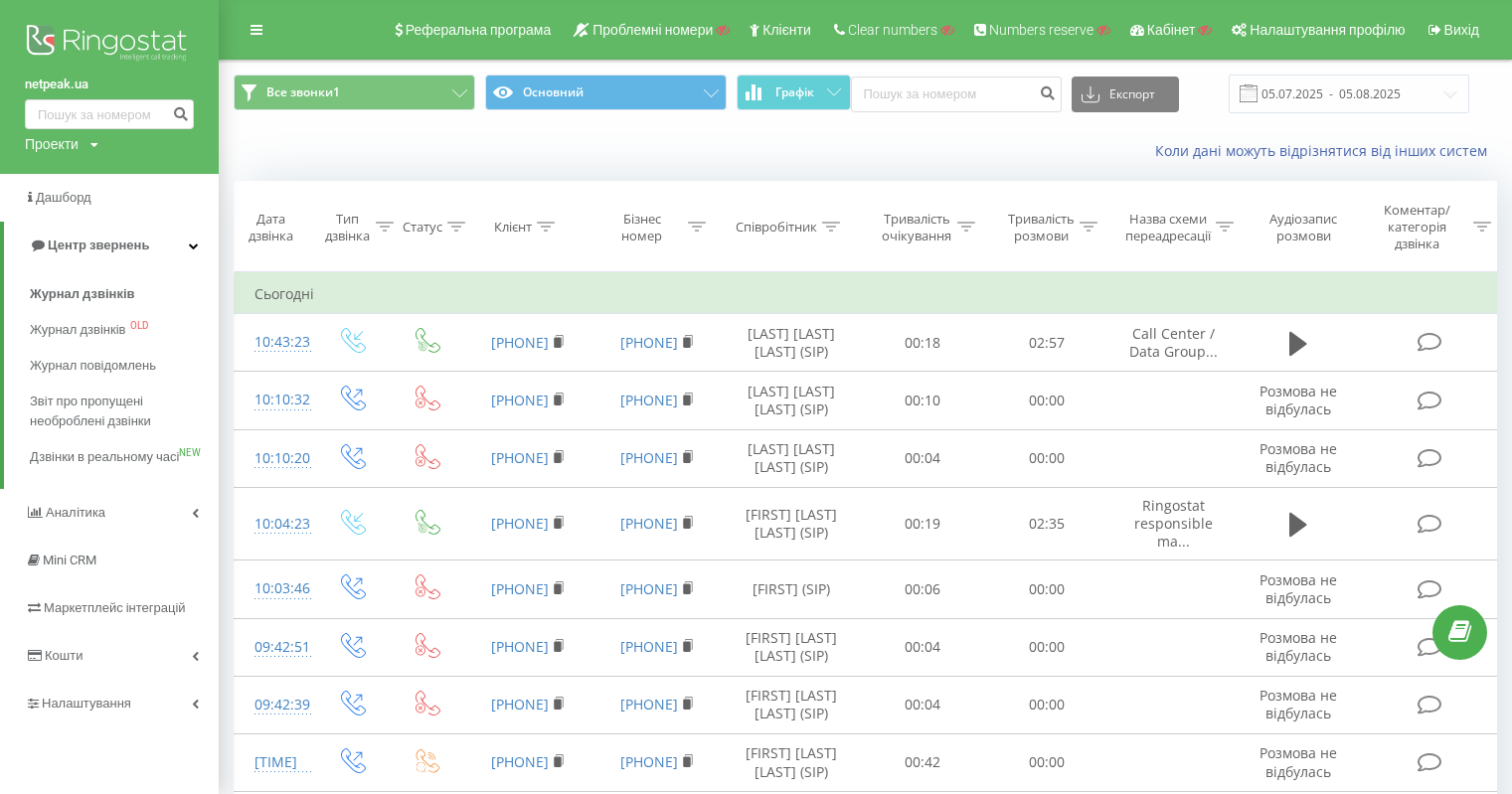 scroll, scrollTop: 0, scrollLeft: 0, axis: both 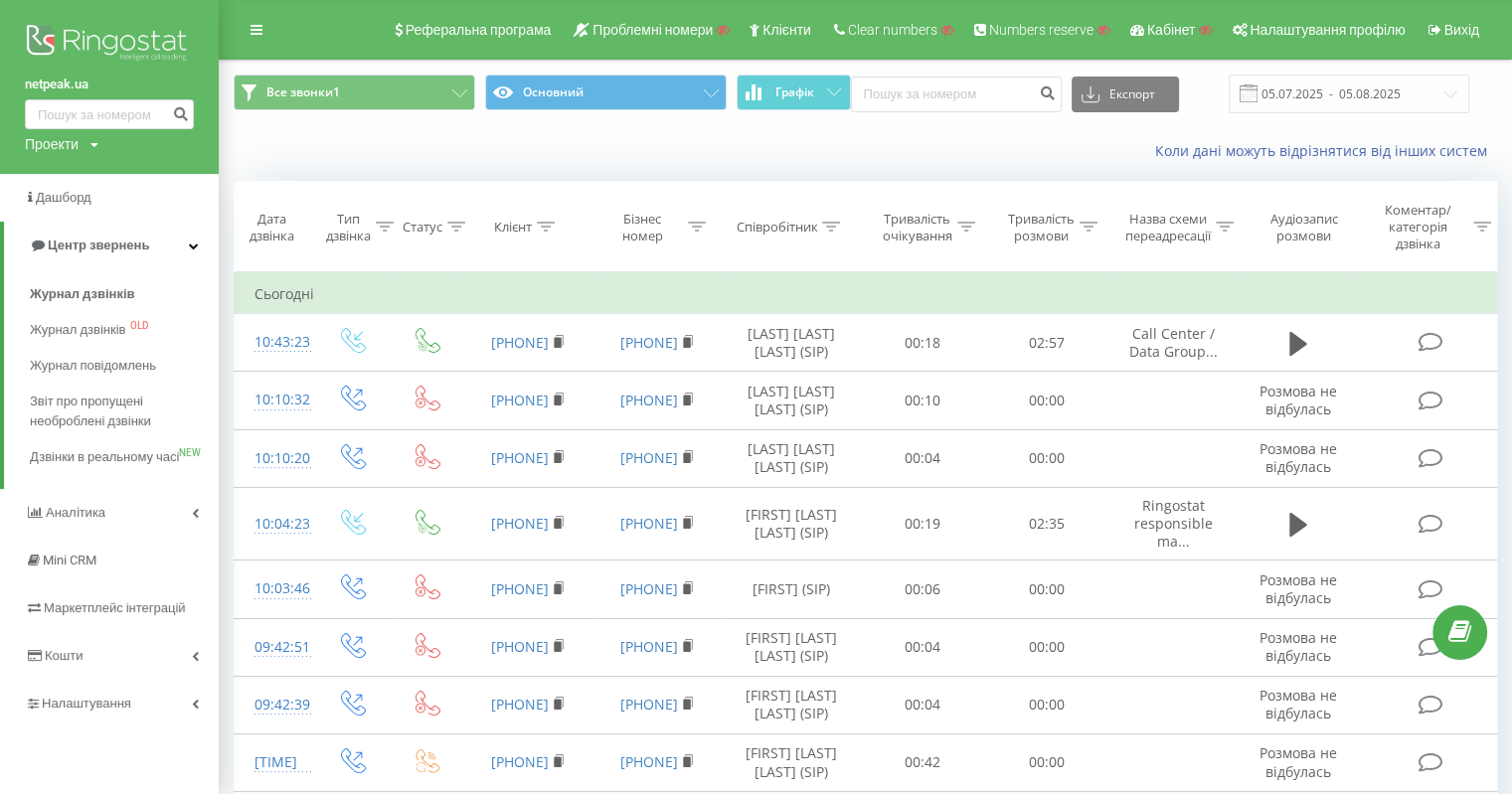 click 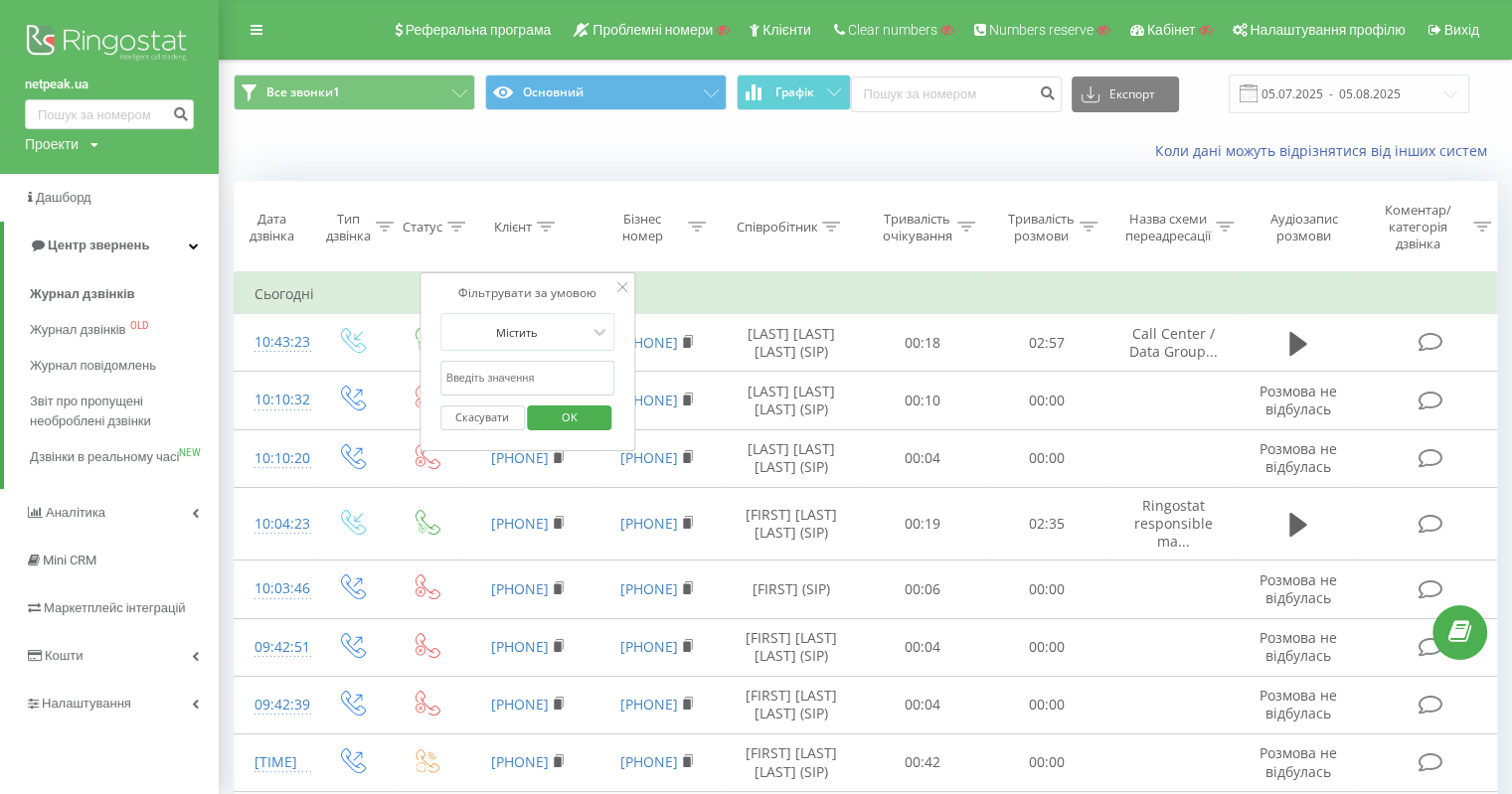 click at bounding box center [528, 378] 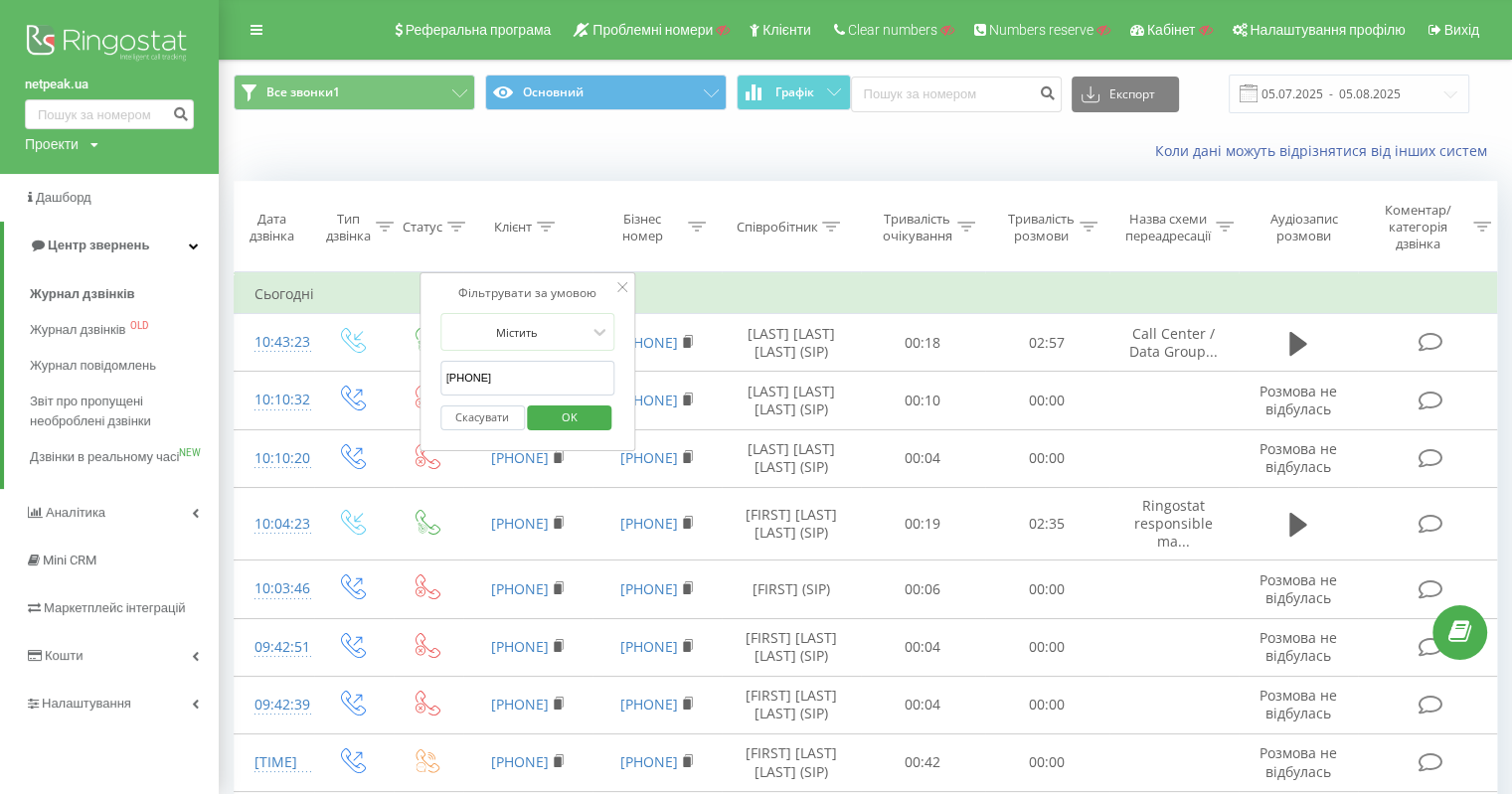 click on "OK" at bounding box center [570, 416] 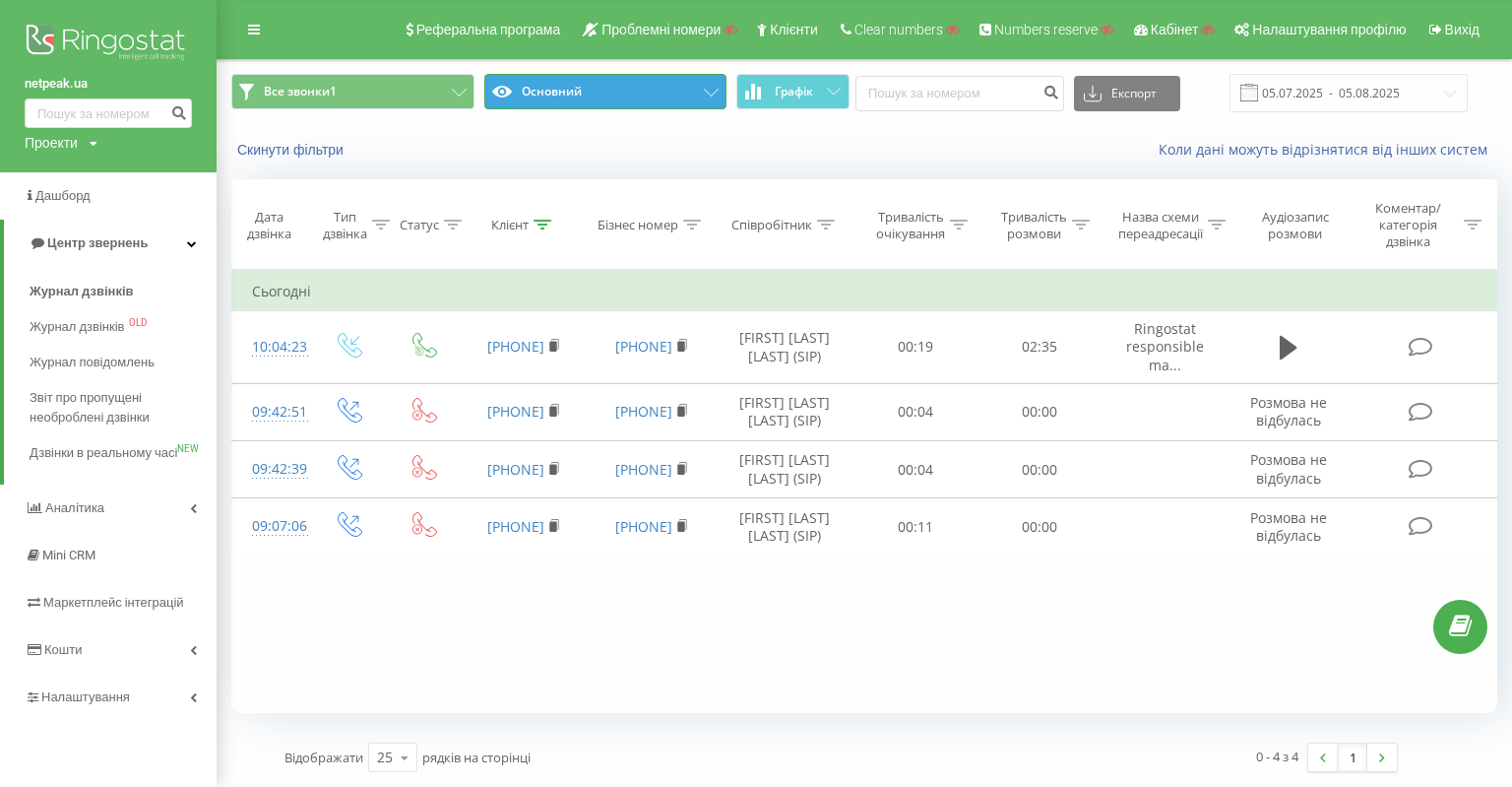 click on "Основний" at bounding box center [605, 92] 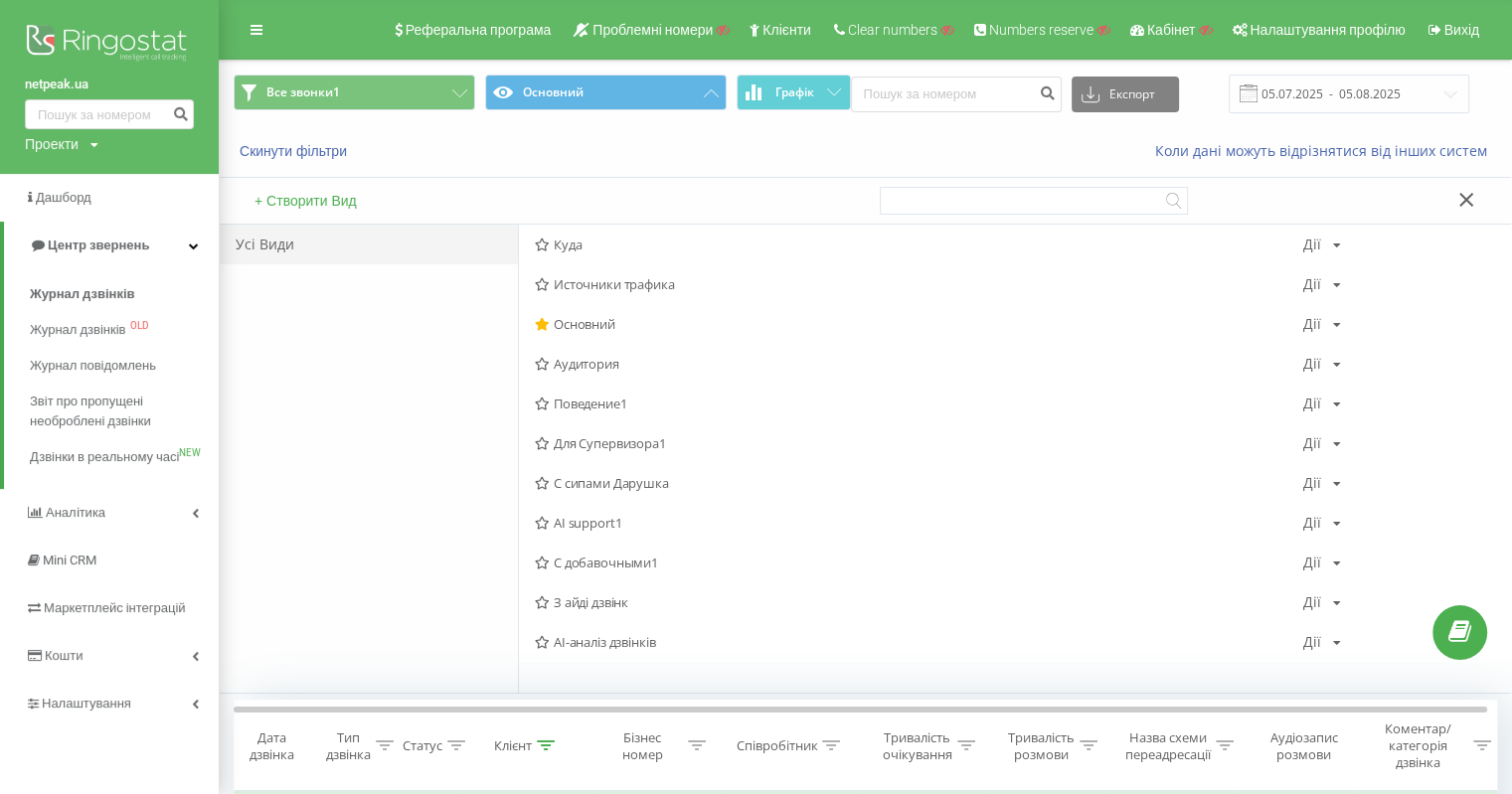 click on "С сипами Дарушка" at bounding box center [919, 483] 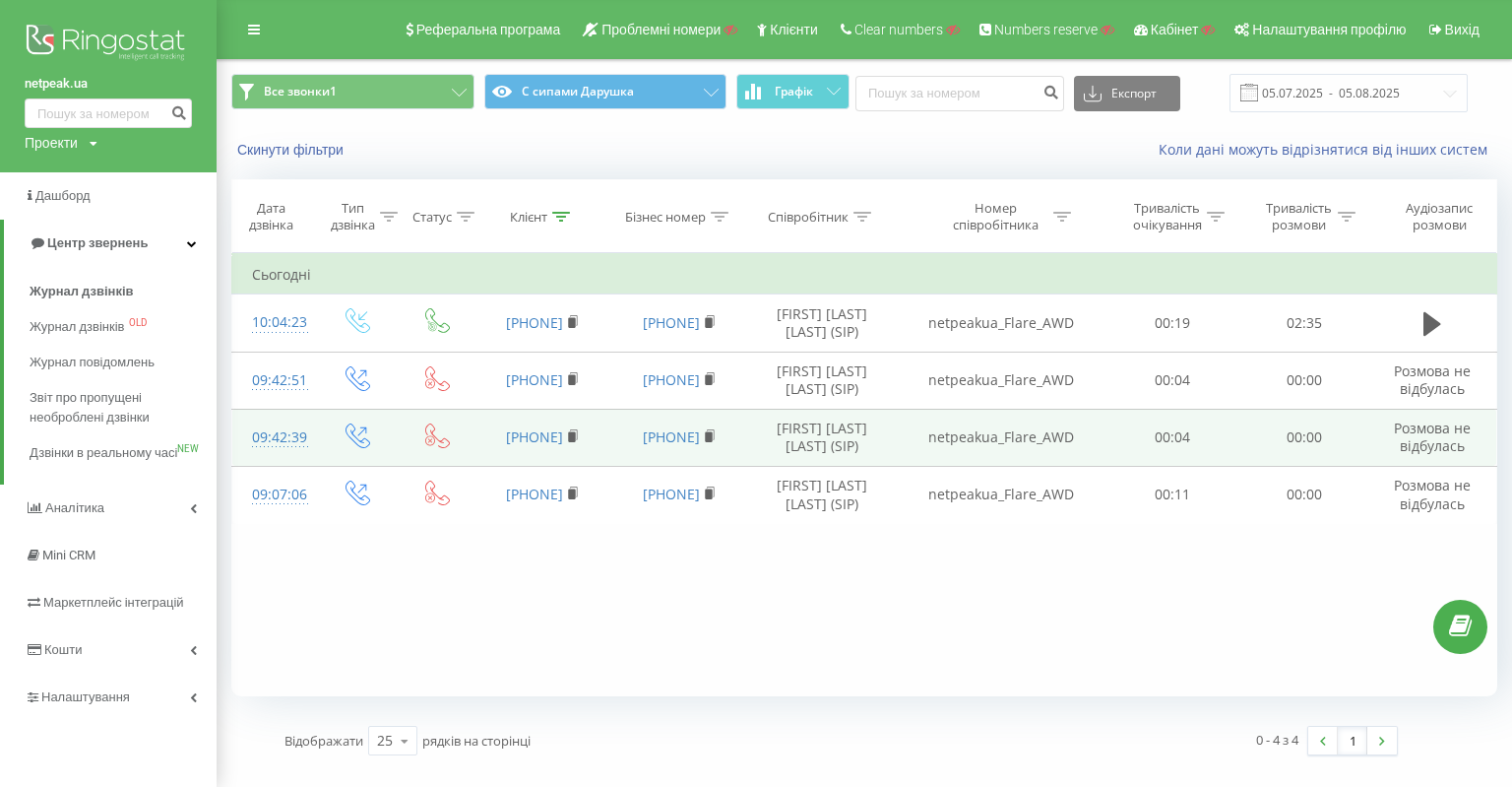 click on "netpeakua_Flare_AWD" at bounding box center [1001, 437] 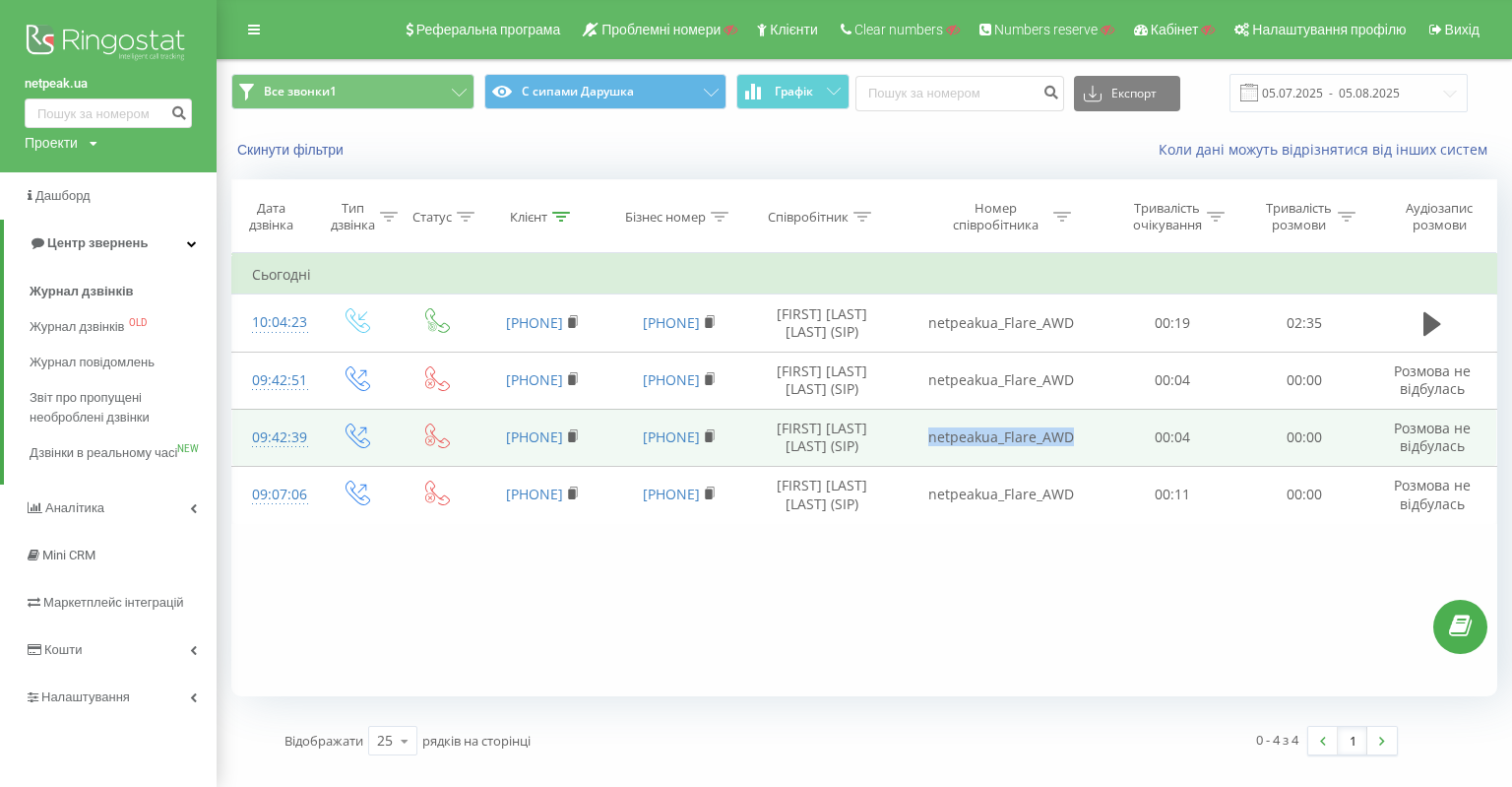 click on "netpeakua_Flare_AWD" at bounding box center (1001, 437) 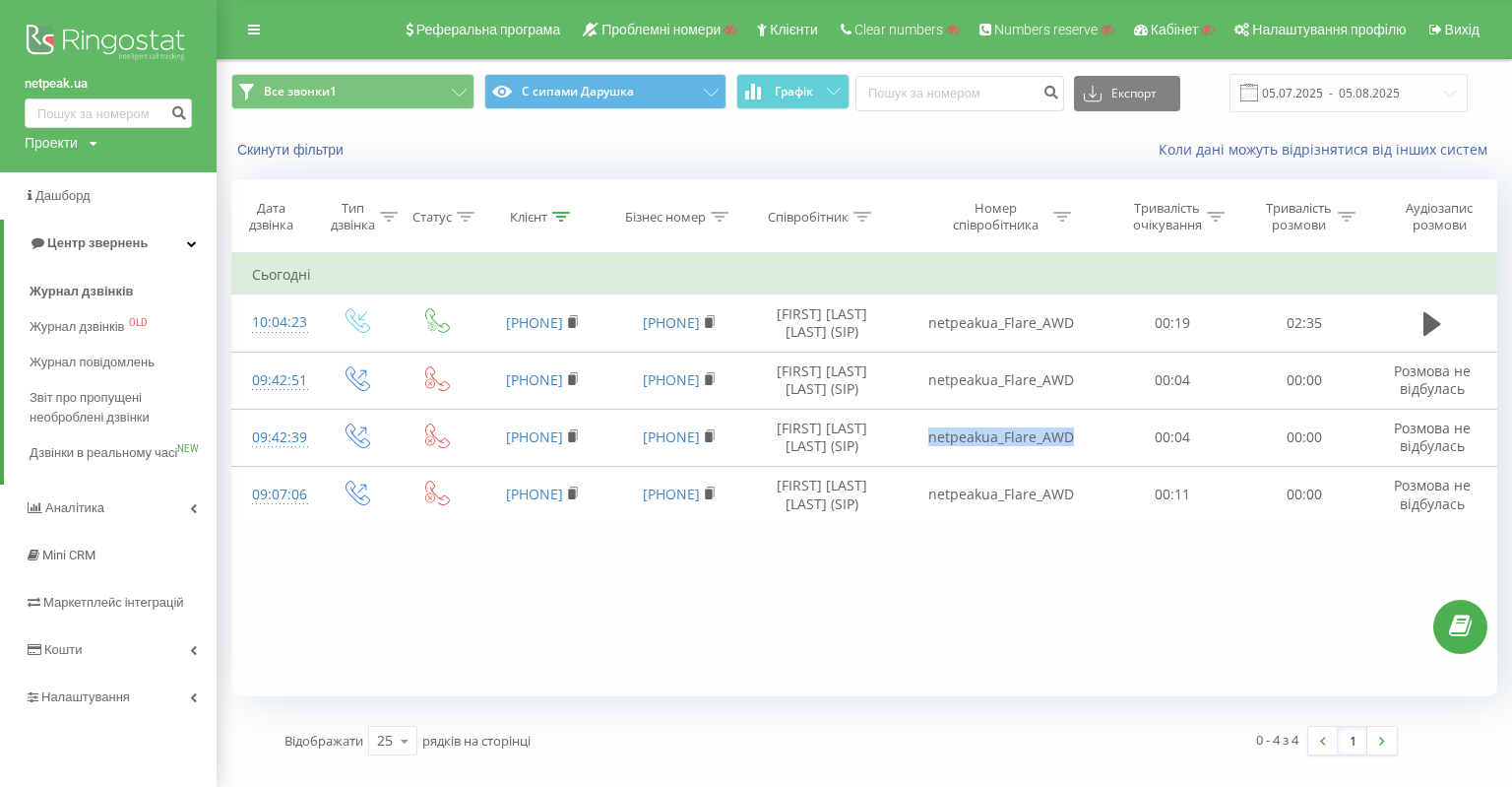 copy on "netpeakua_Flare_AWD" 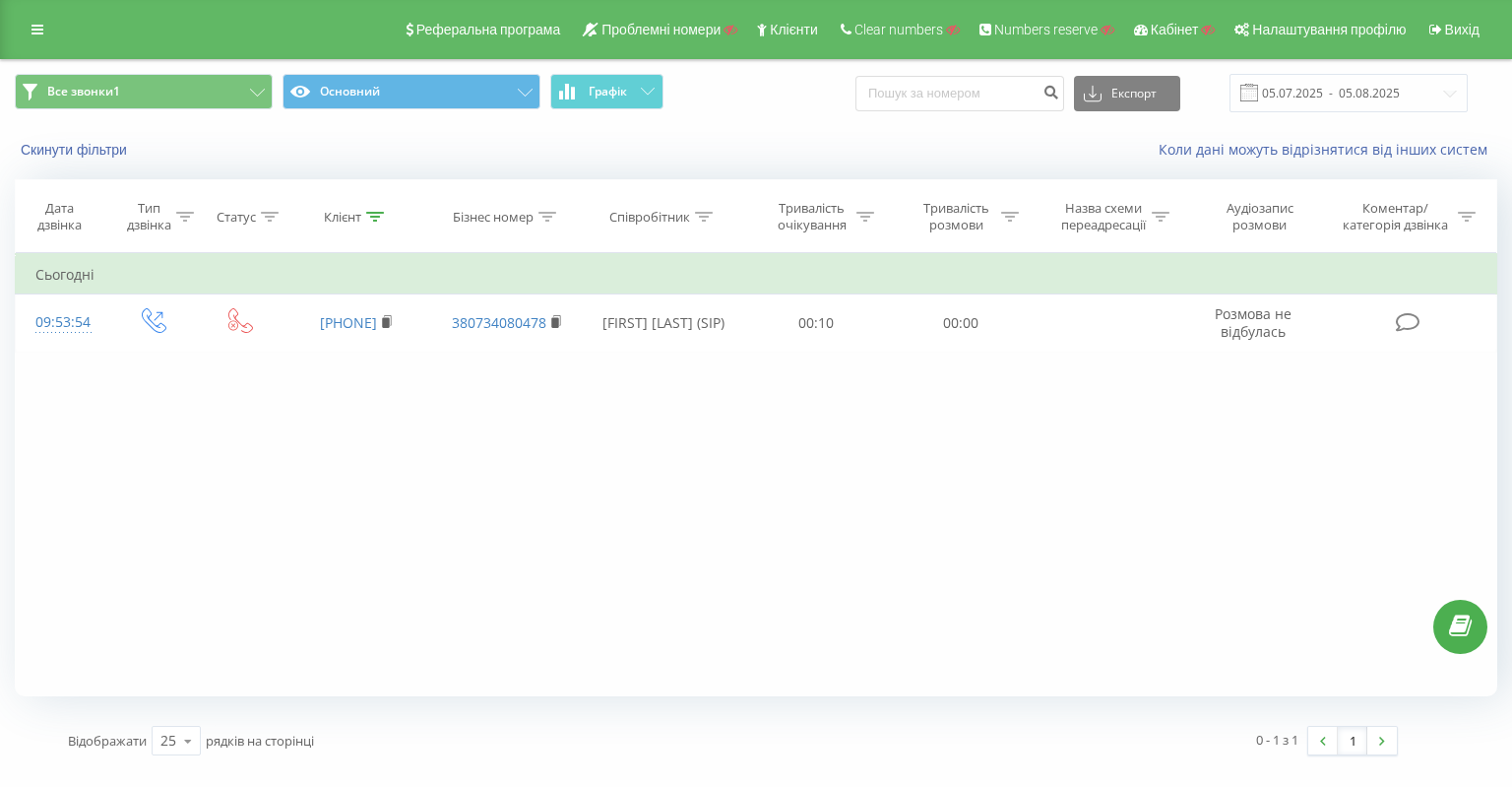 scroll, scrollTop: 0, scrollLeft: 0, axis: both 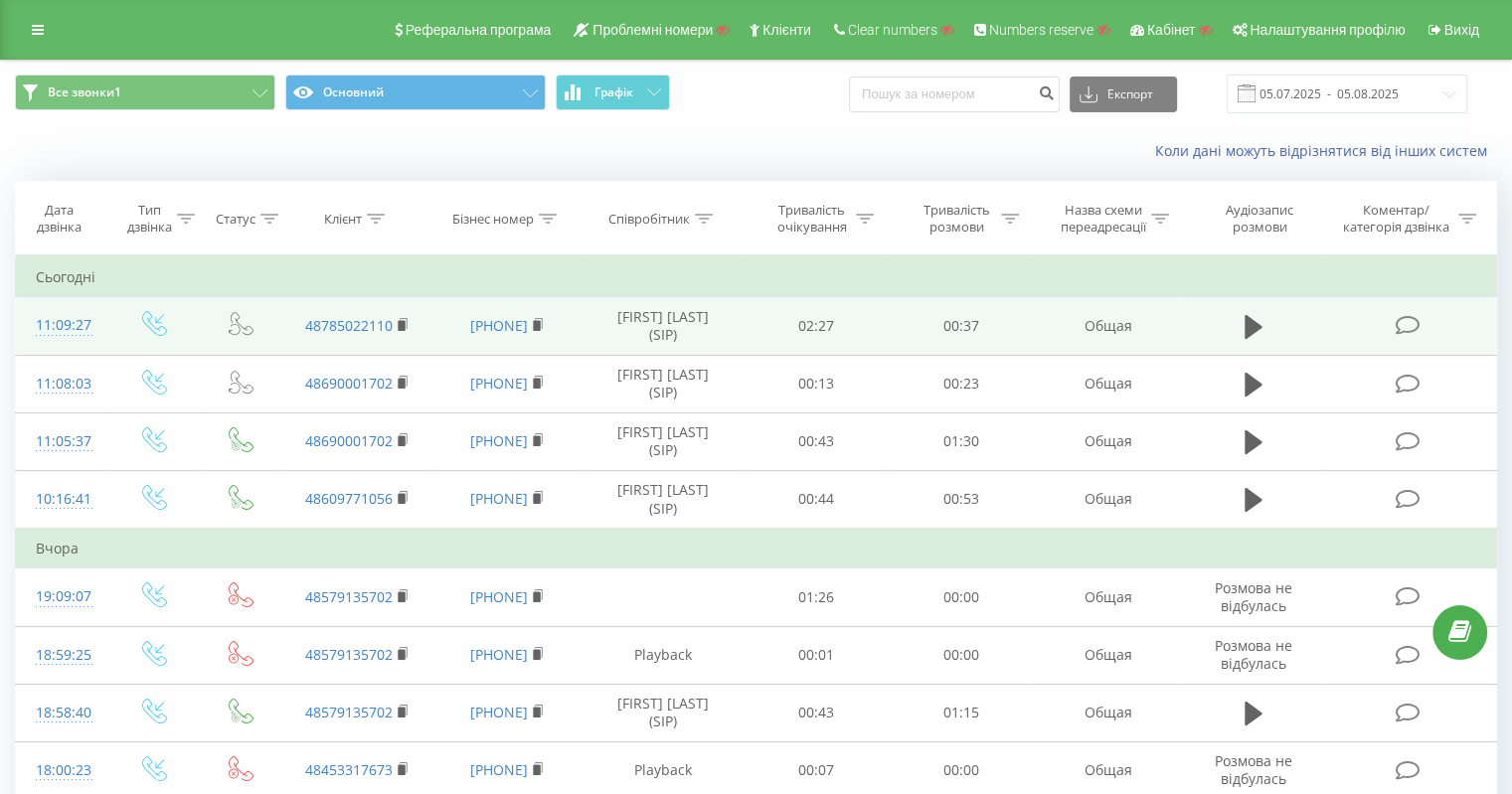 click at bounding box center [1254, 326] 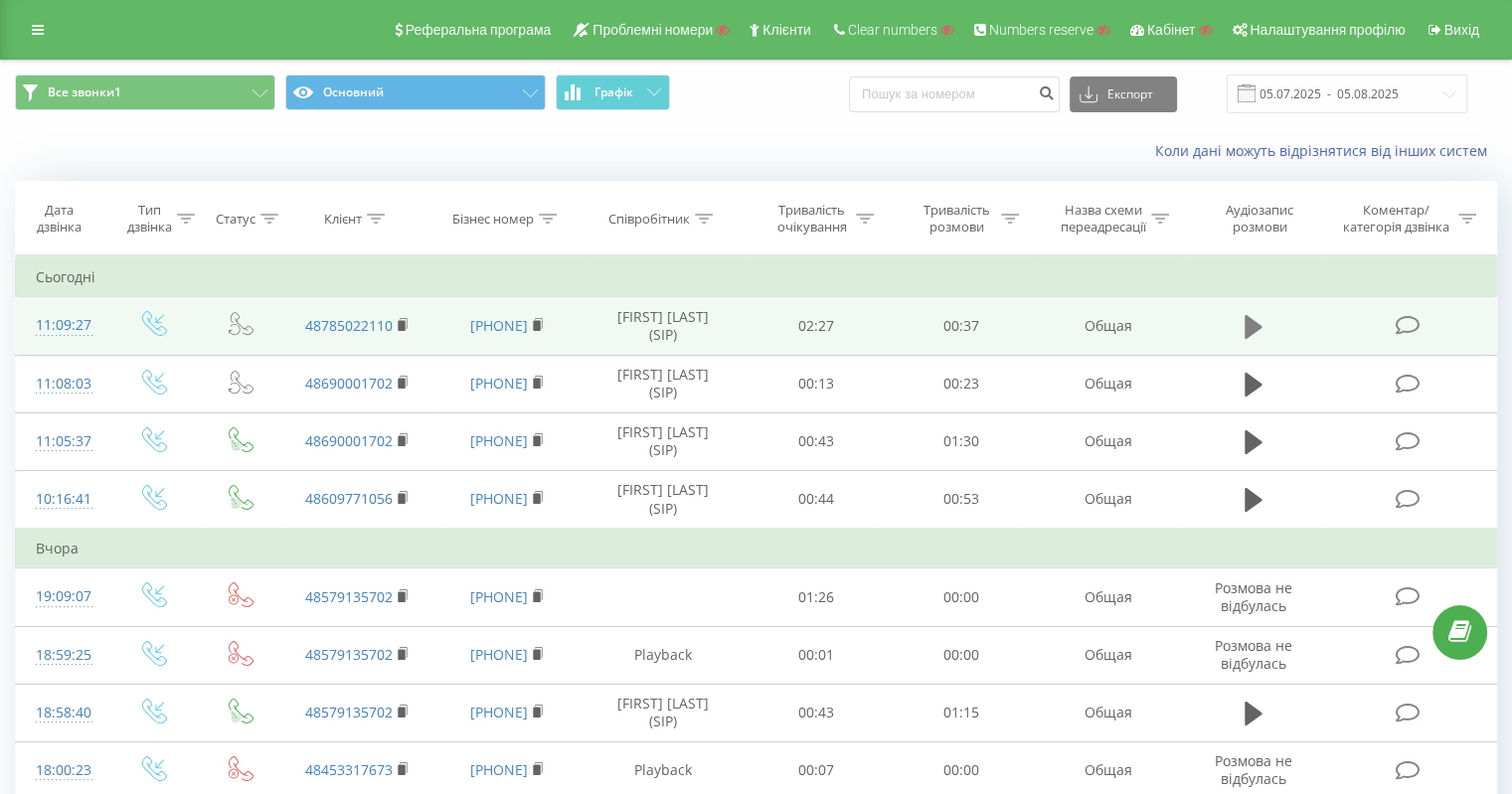 click 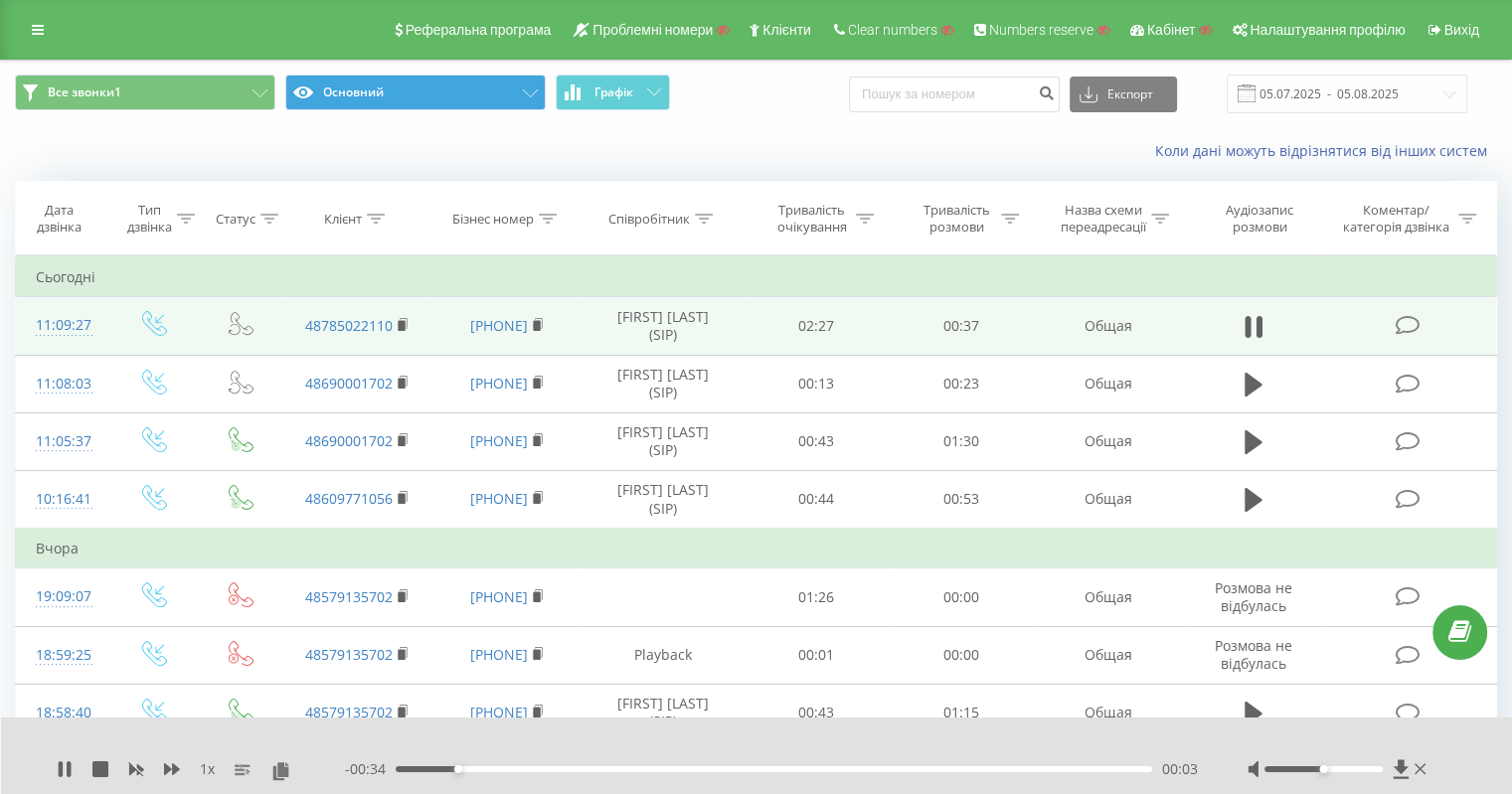 drag, startPoint x: 497, startPoint y: 72, endPoint x: 509, endPoint y: 94, distance: 25.059928 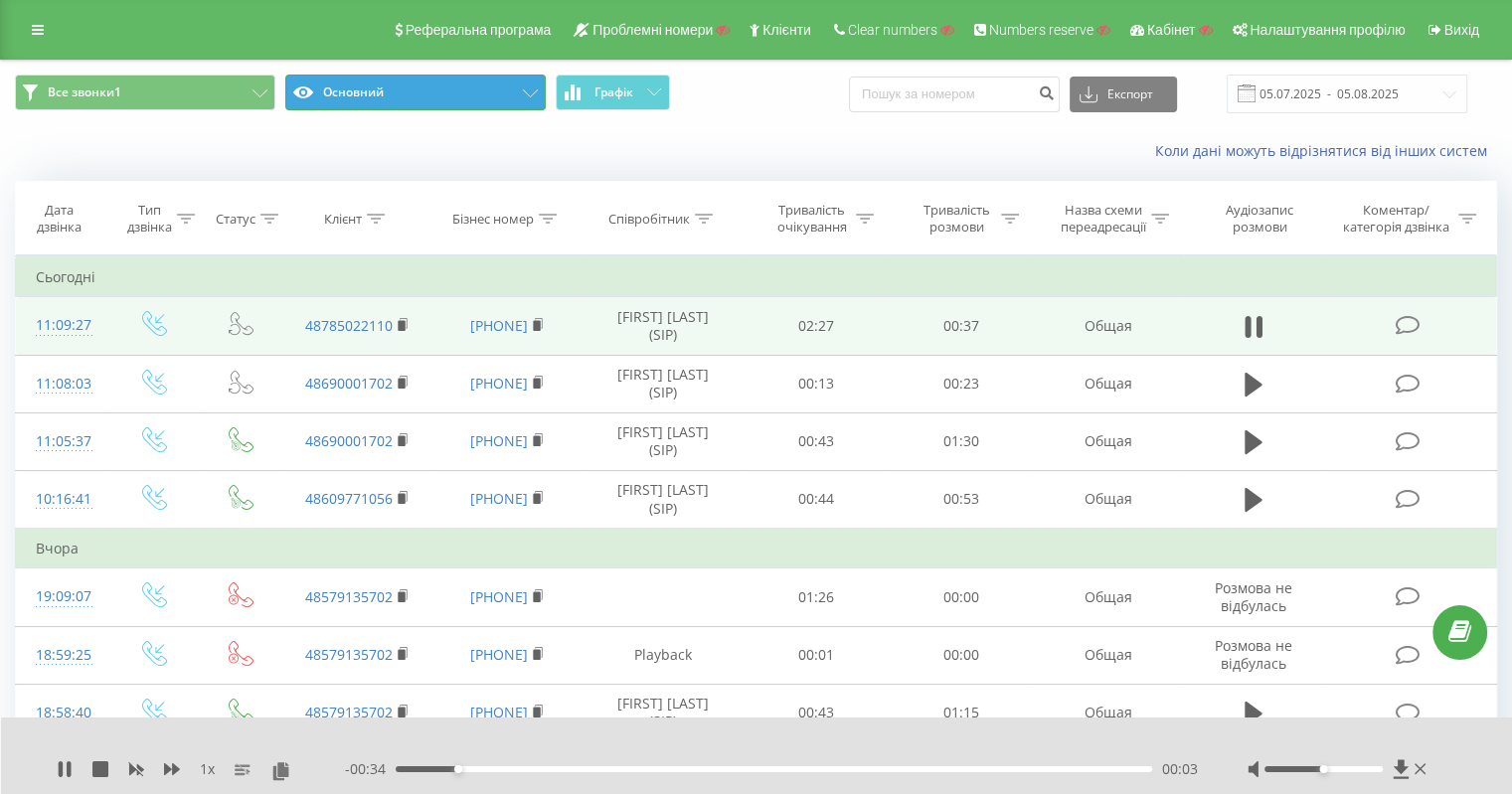 click on "Основний" at bounding box center [416, 92] 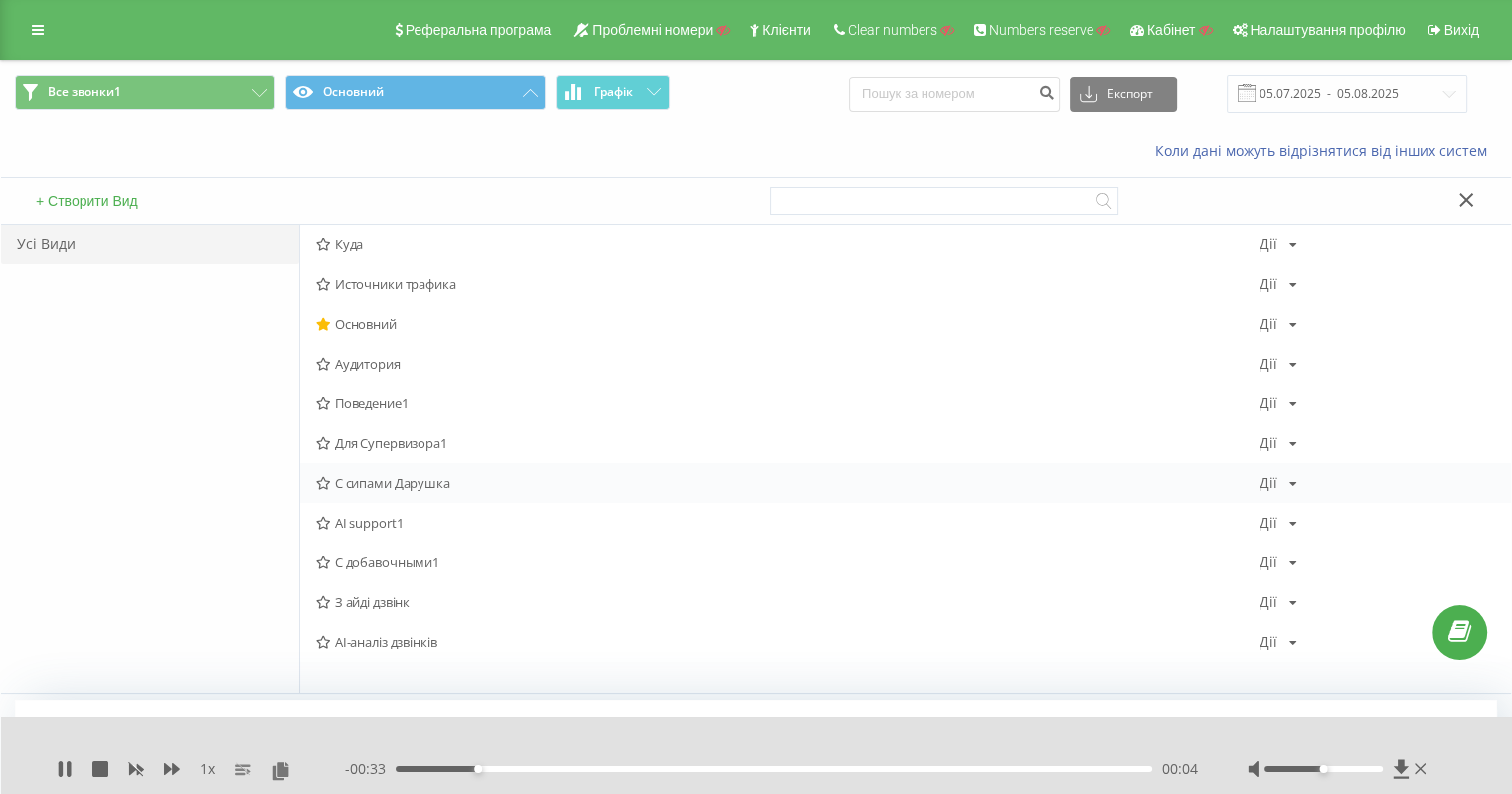 click on "С сипами Дарушка" at bounding box center [787, 483] 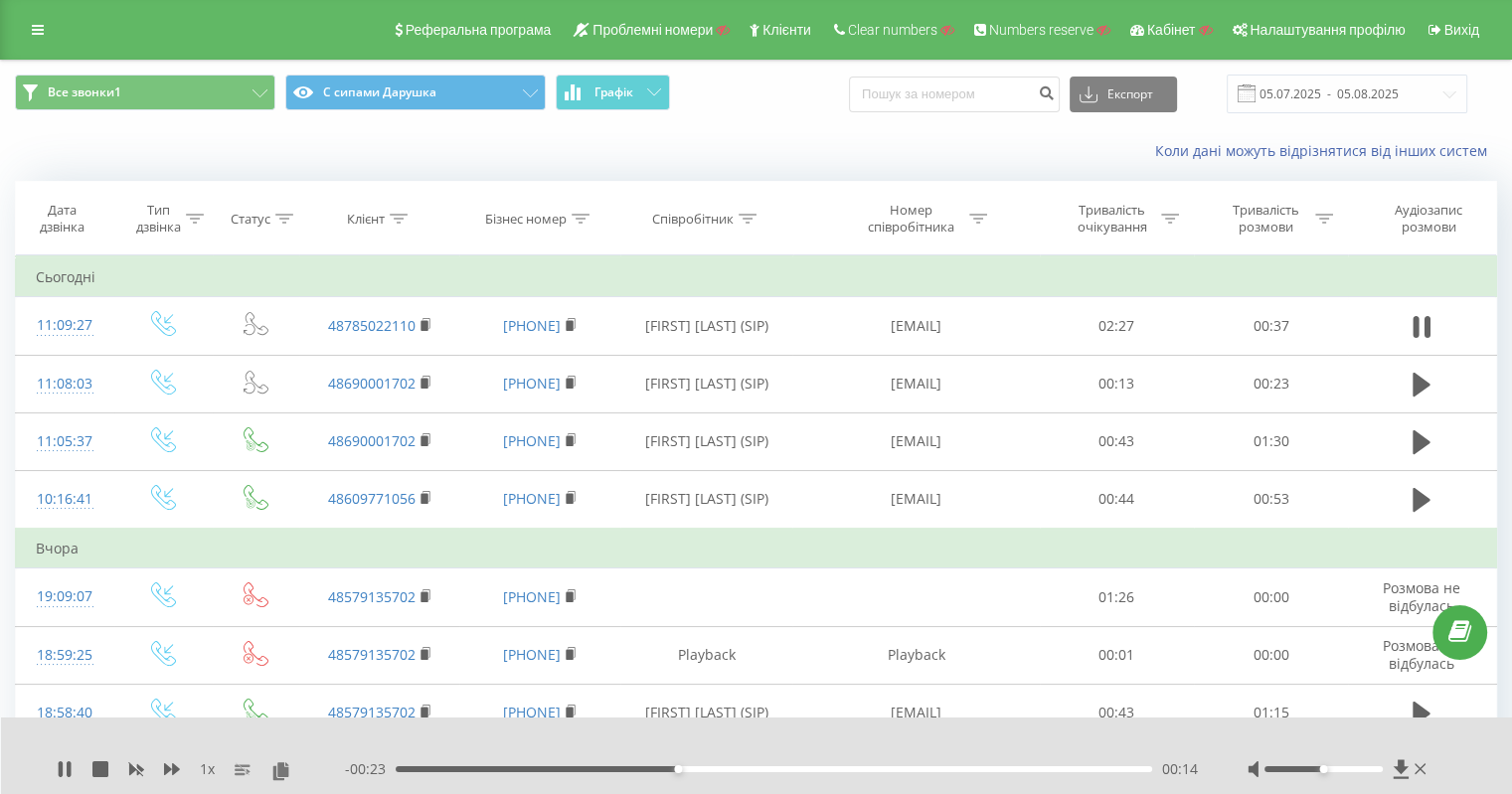 click on "1 x" at bounding box center [201, 769] 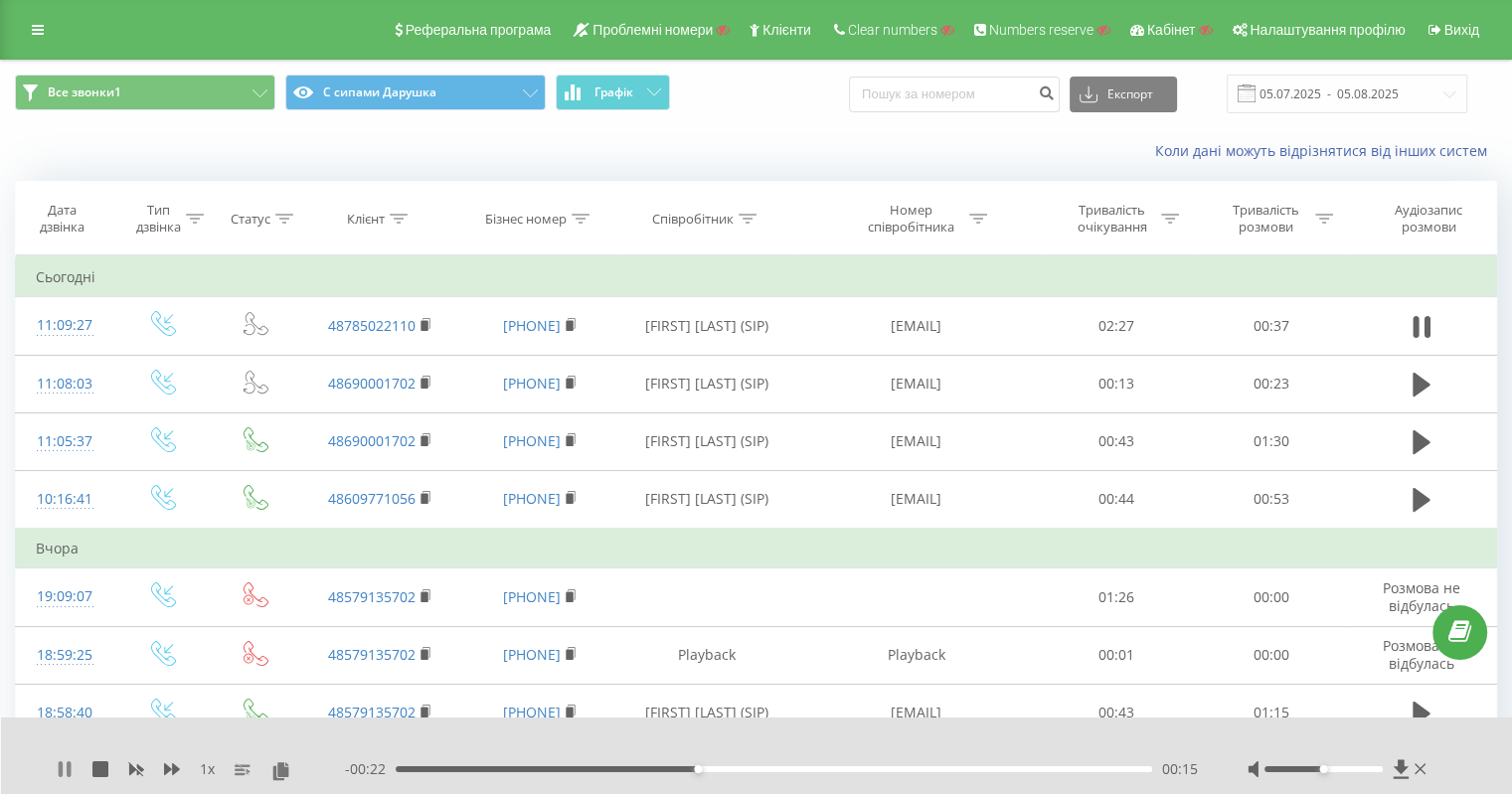 click 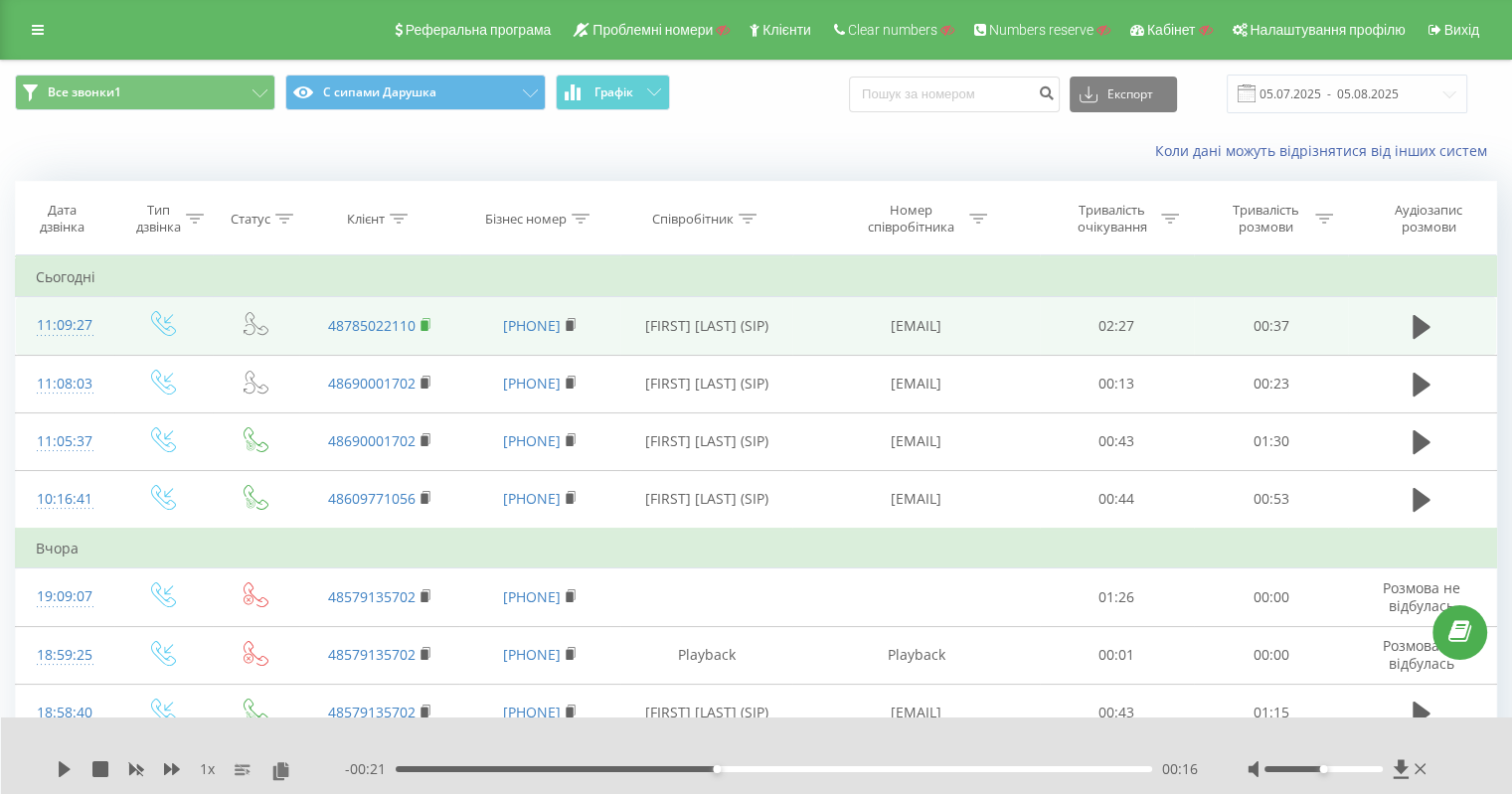 click 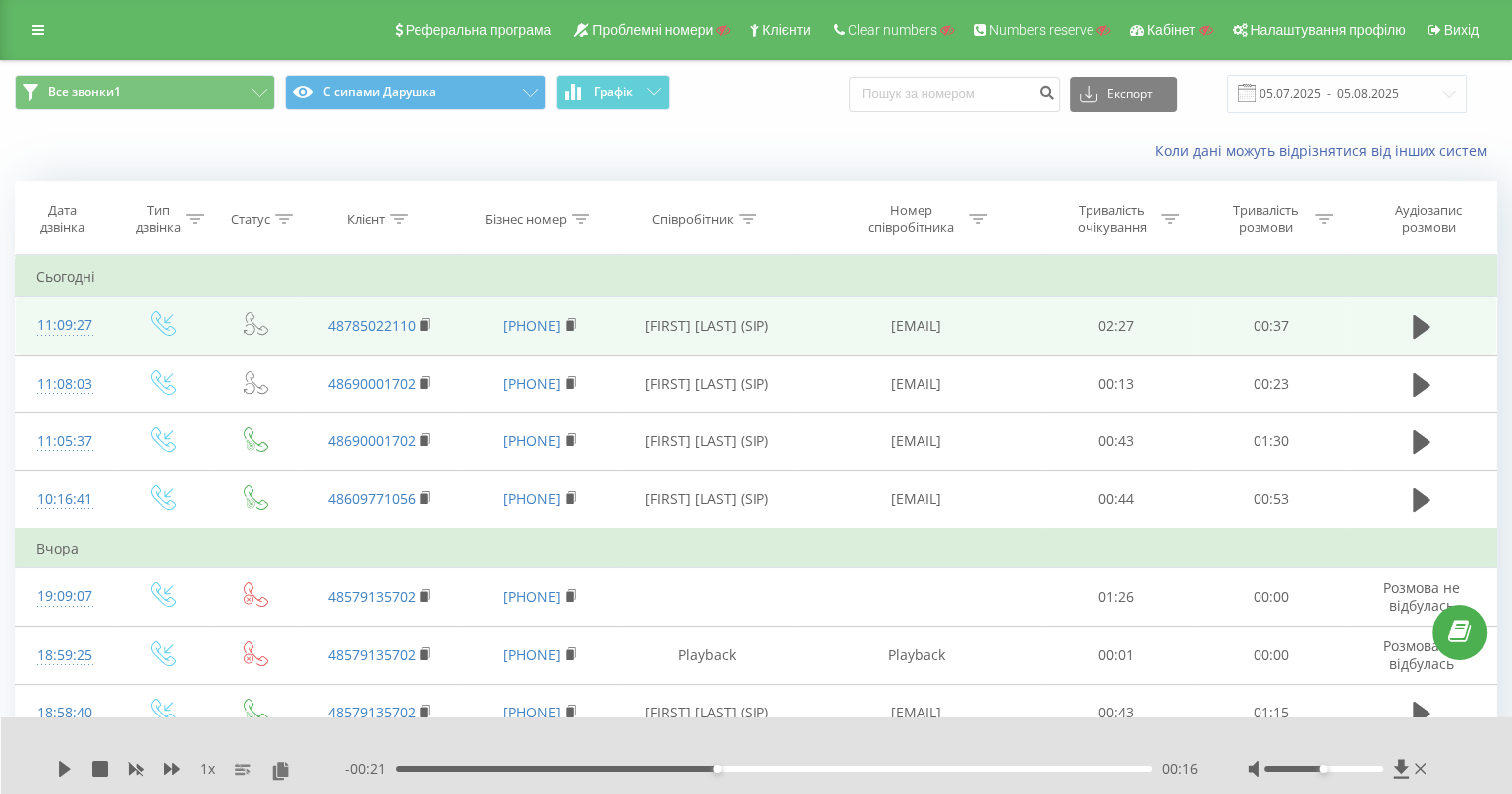 click on "thecapitalpolandcomua_ksmishchuk" at bounding box center (916, 326) 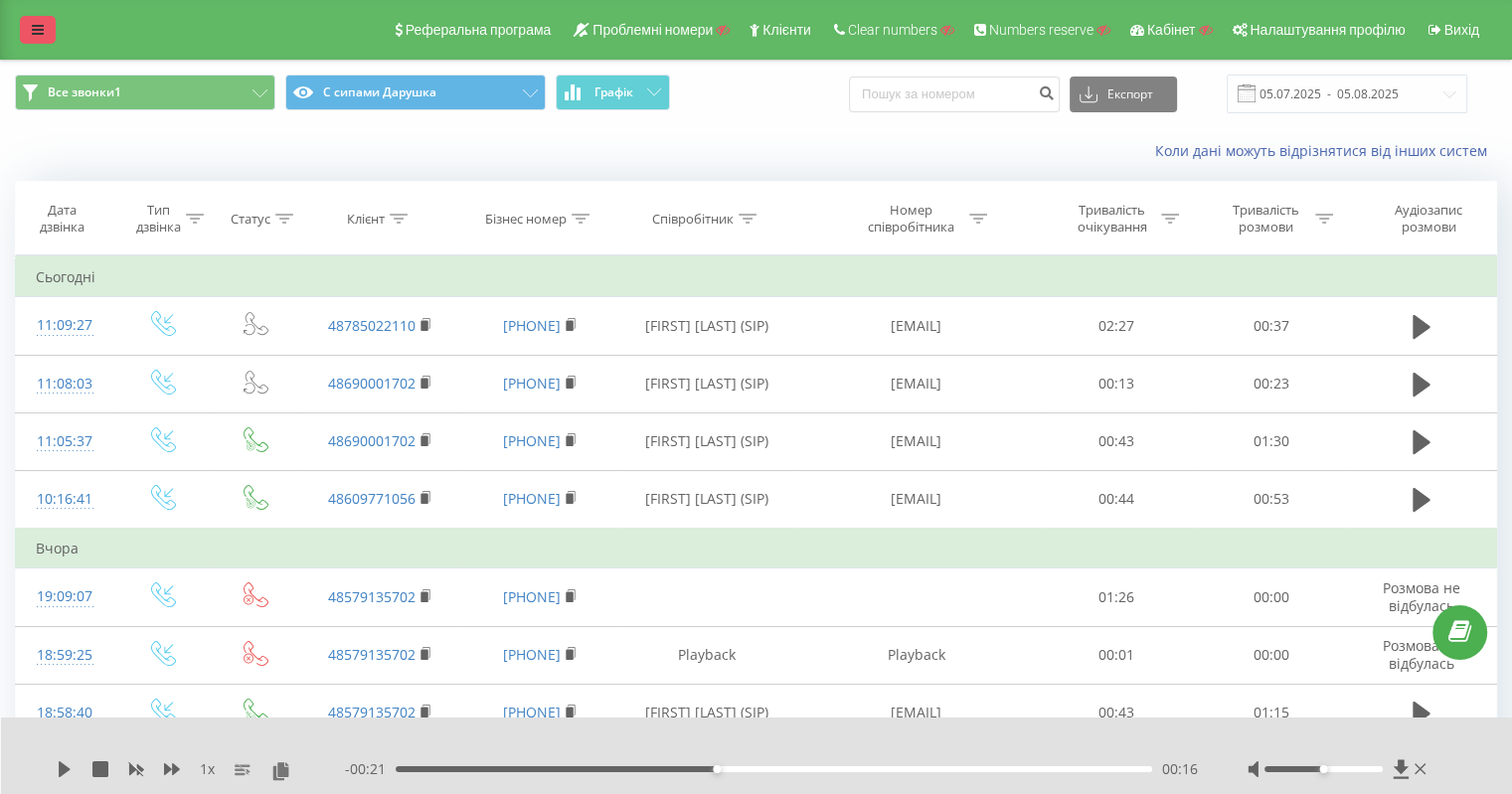 click at bounding box center [38, 30] 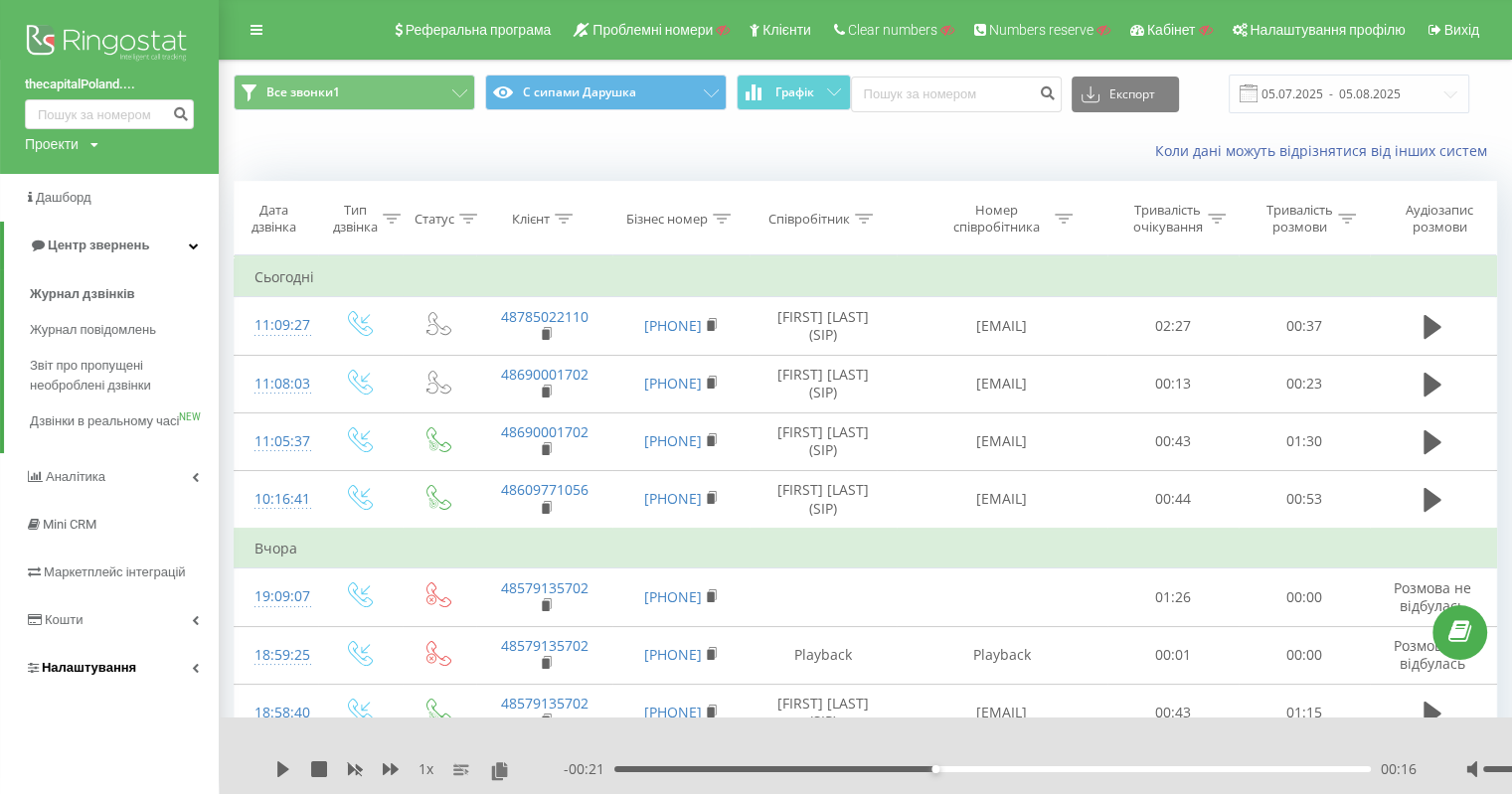click on "Налаштування" at bounding box center [88, 667] 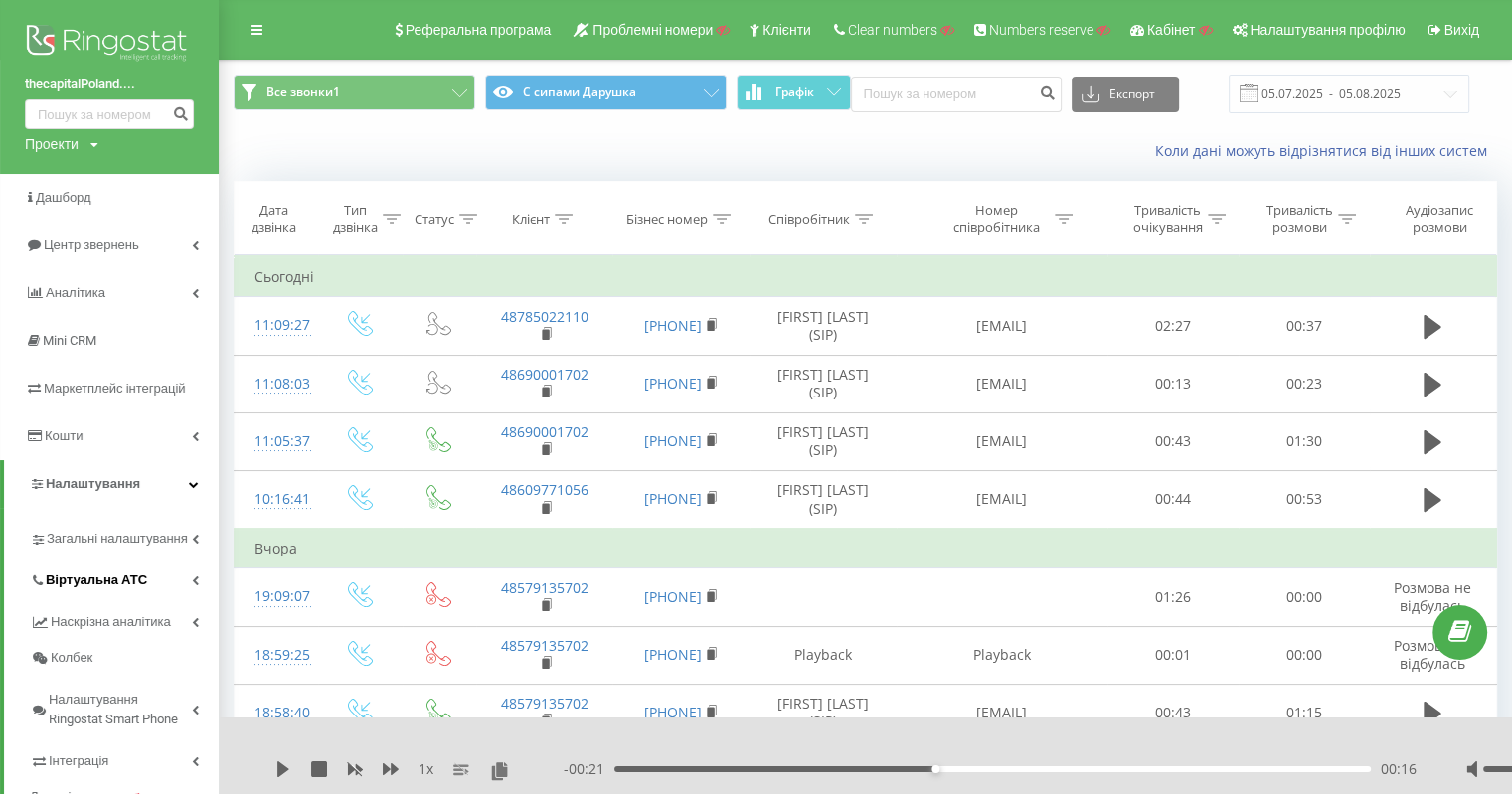 click on "Віртуальна АТС" at bounding box center (96, 580) 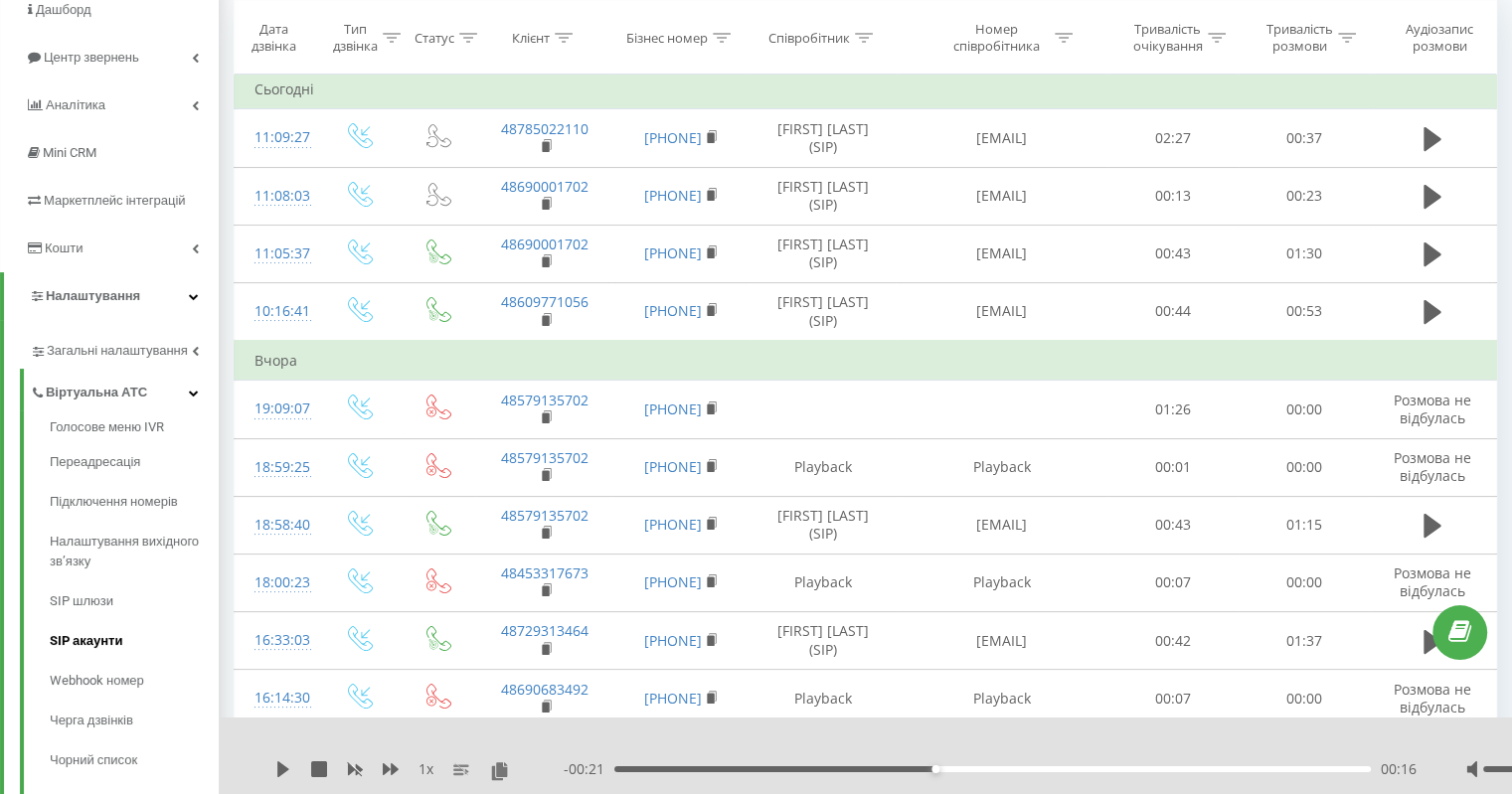 scroll, scrollTop: 199, scrollLeft: 0, axis: vertical 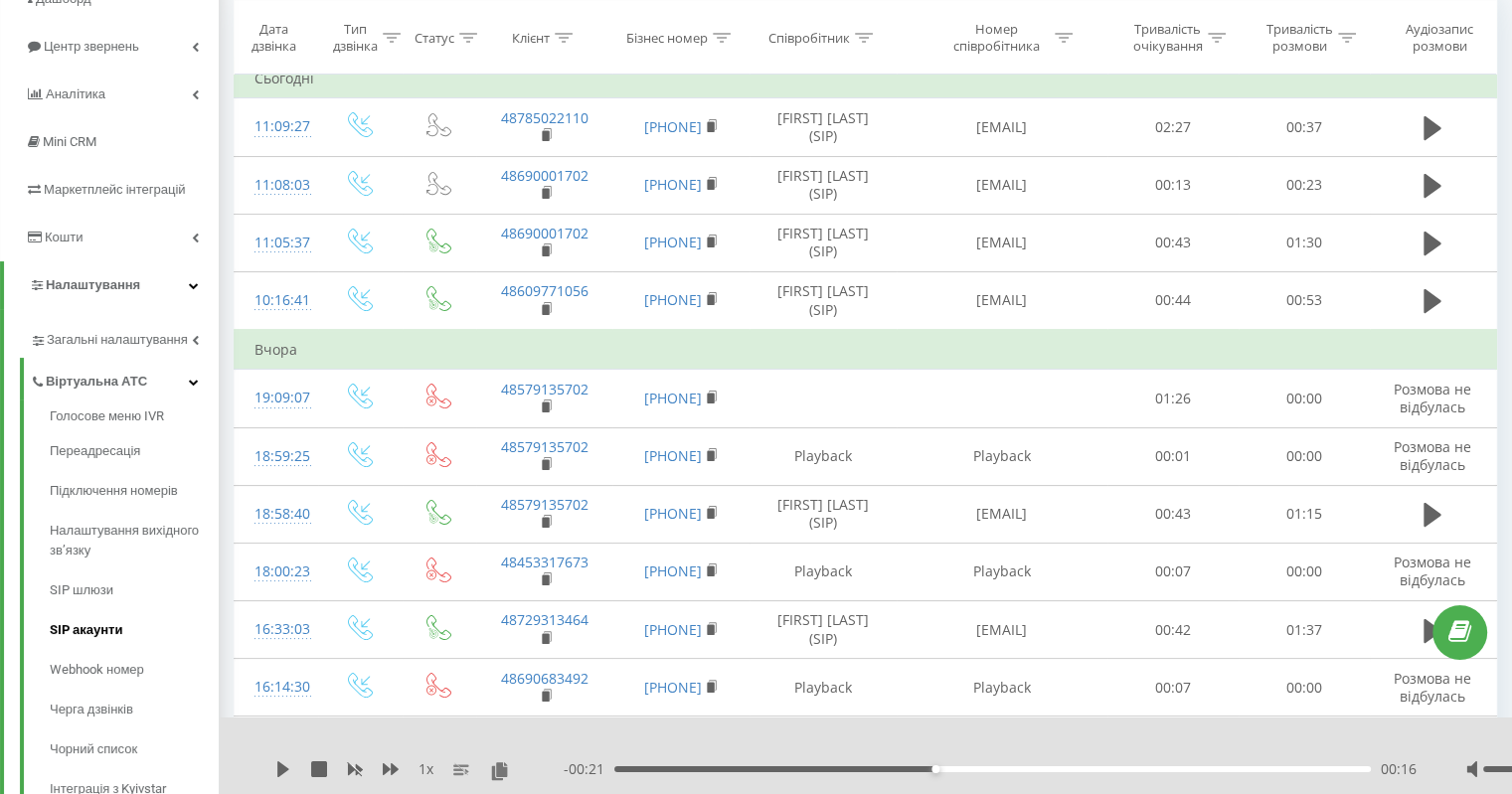 click on "SIP акаунти" at bounding box center [134, 630] 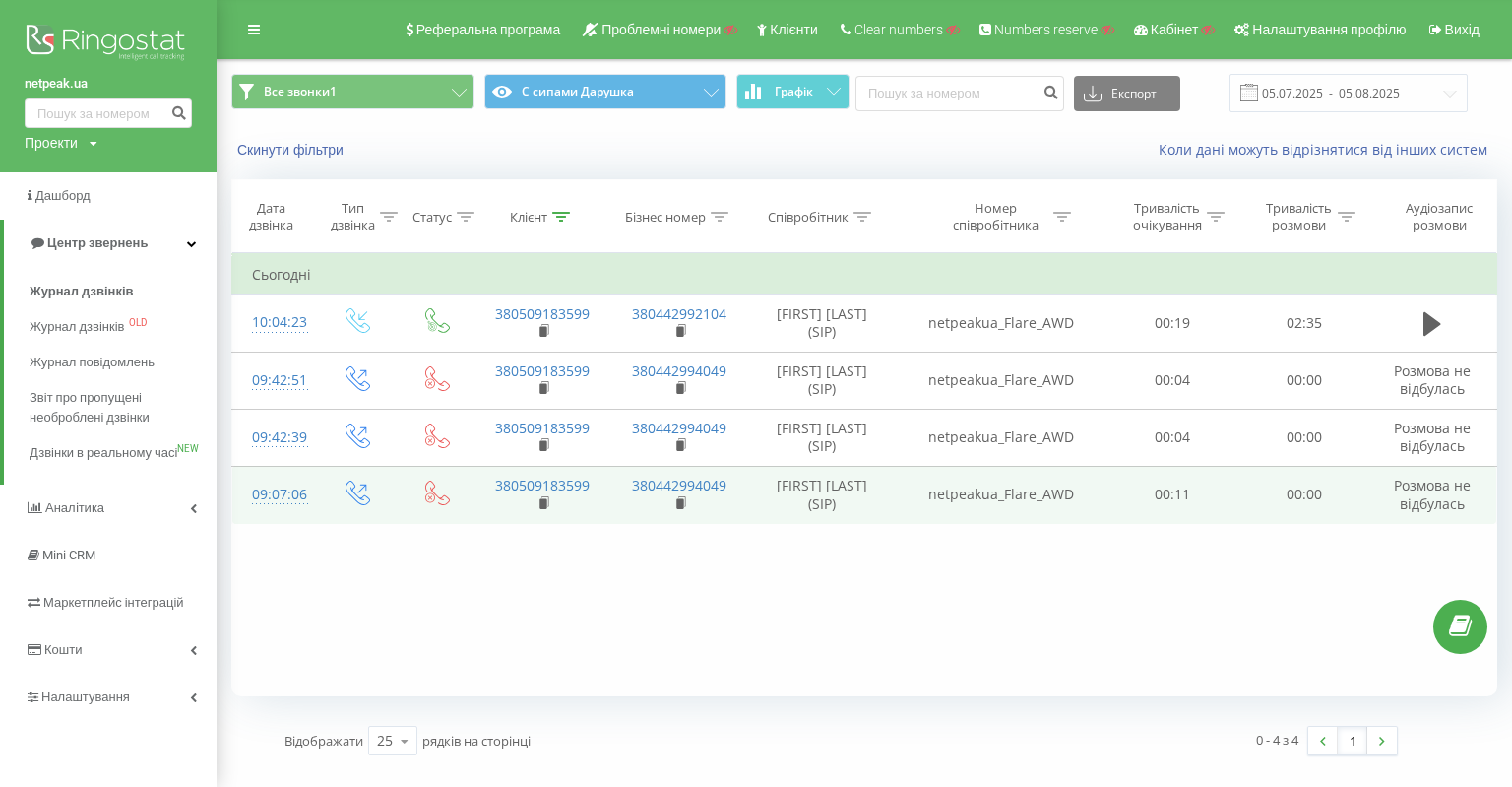 scroll, scrollTop: 0, scrollLeft: 0, axis: both 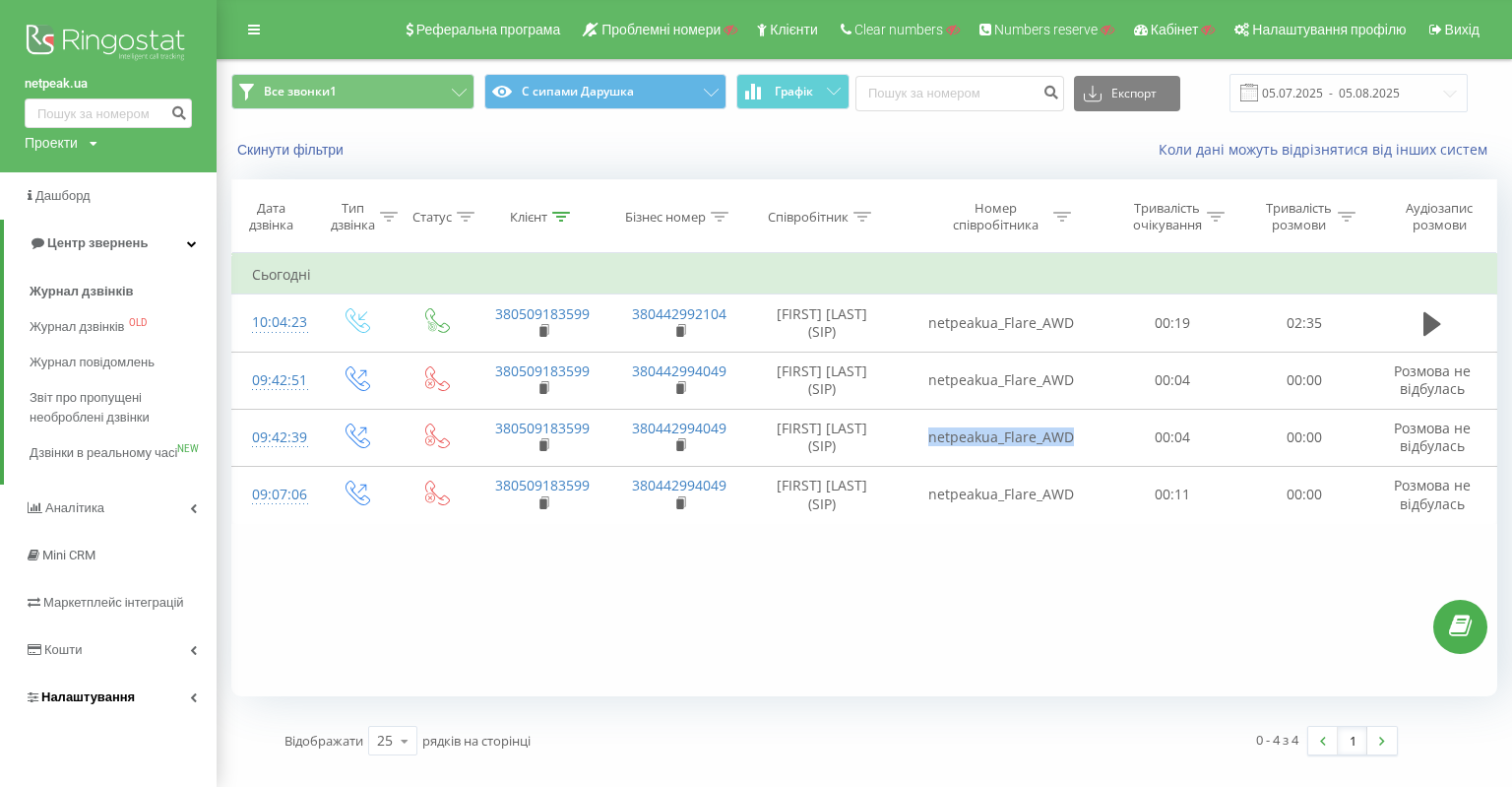 click on "Налаштування" at bounding box center (80, 697) 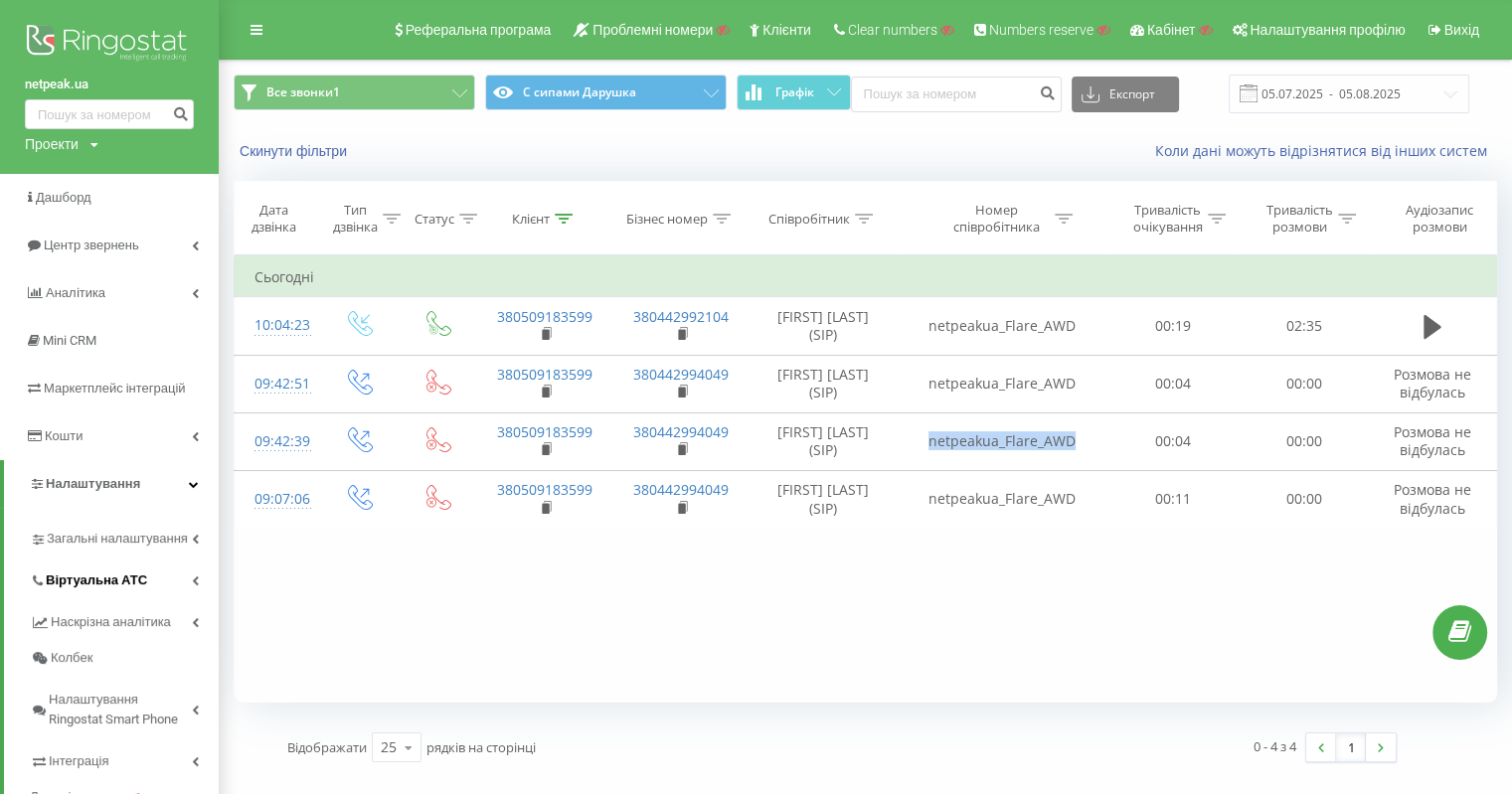 click on "Віртуальна АТС" at bounding box center [124, 577] 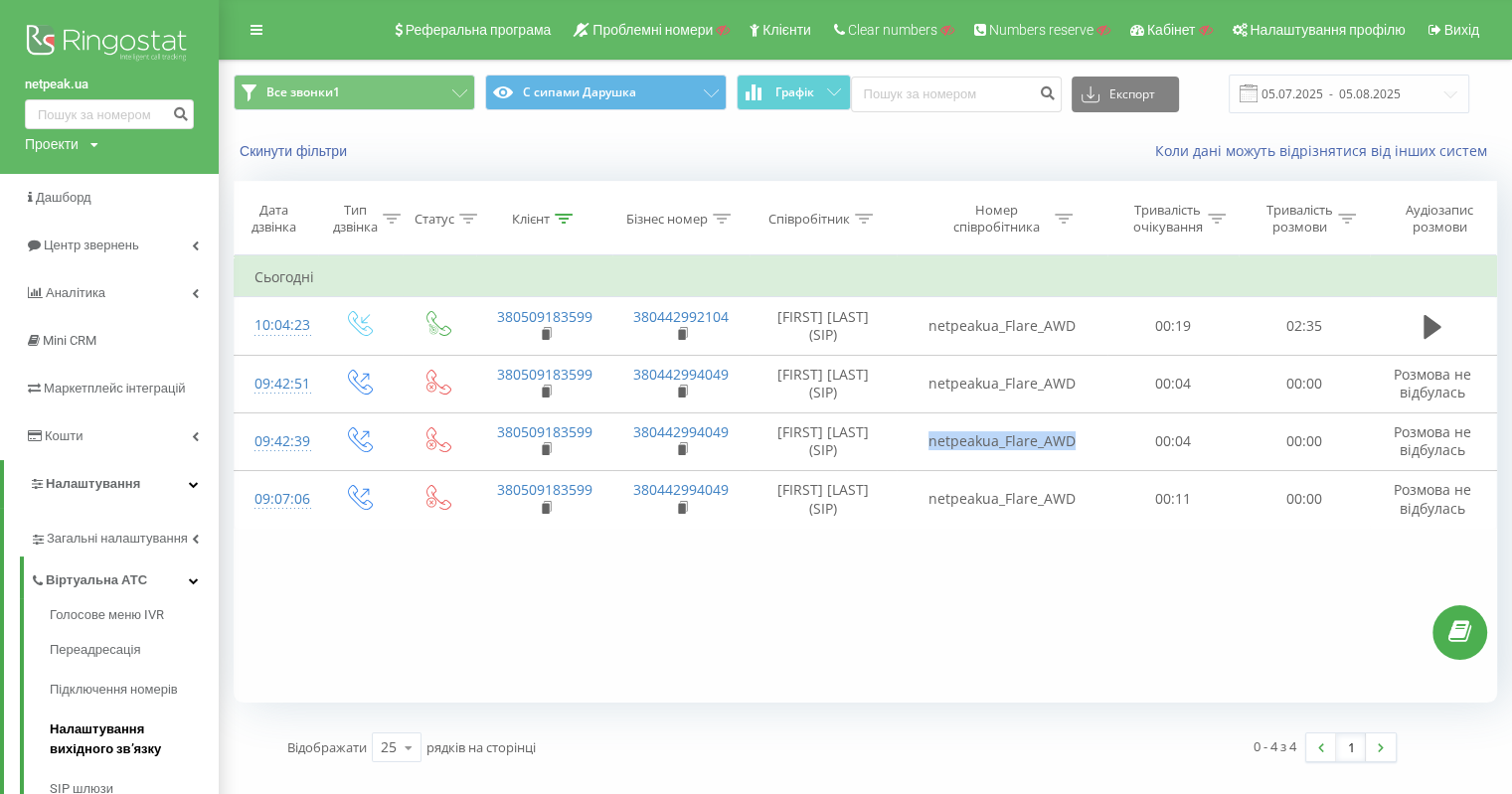 click on "Налаштування вихідного зв’язку" at bounding box center [134, 739] 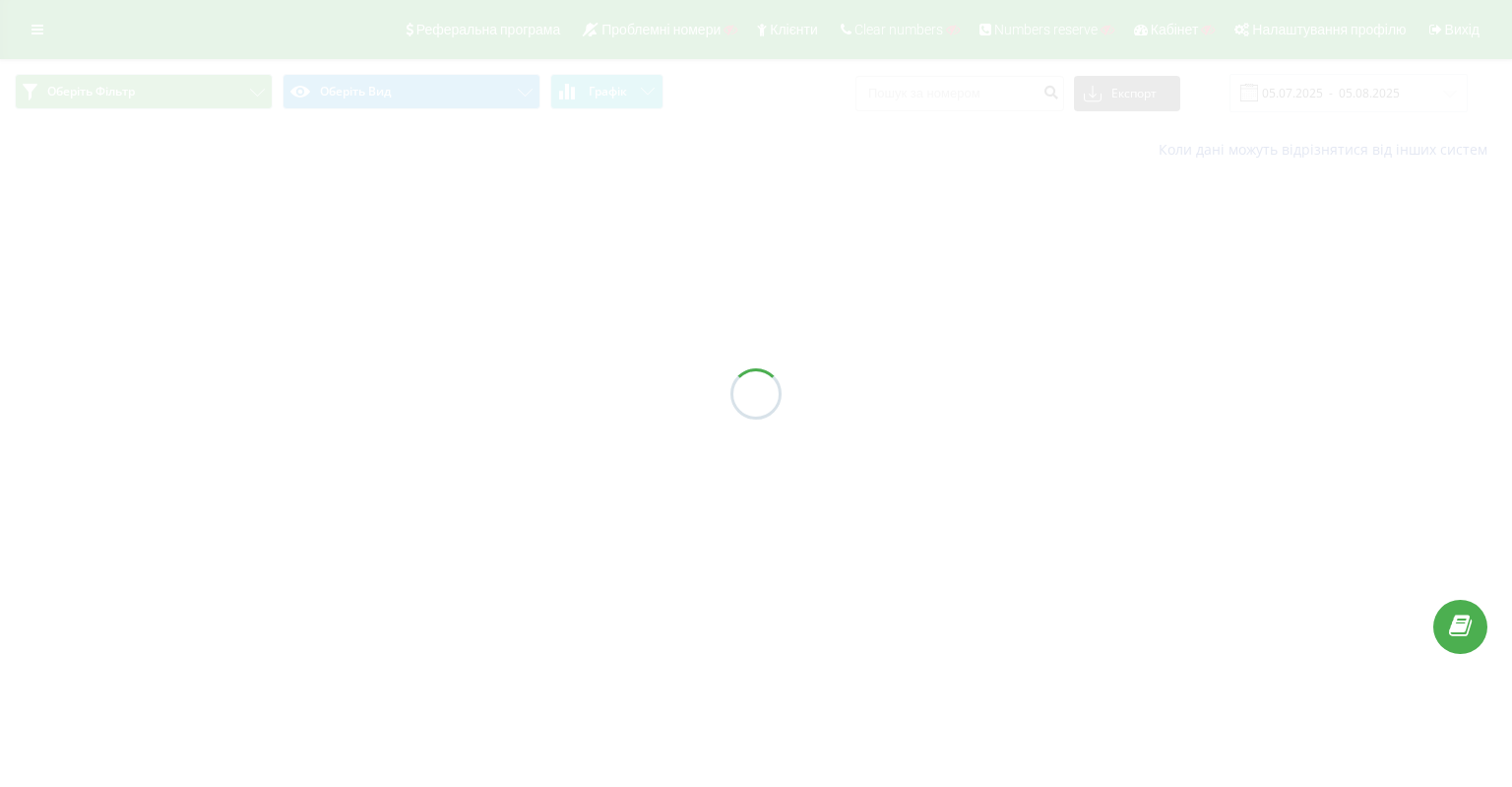 scroll, scrollTop: 0, scrollLeft: 0, axis: both 